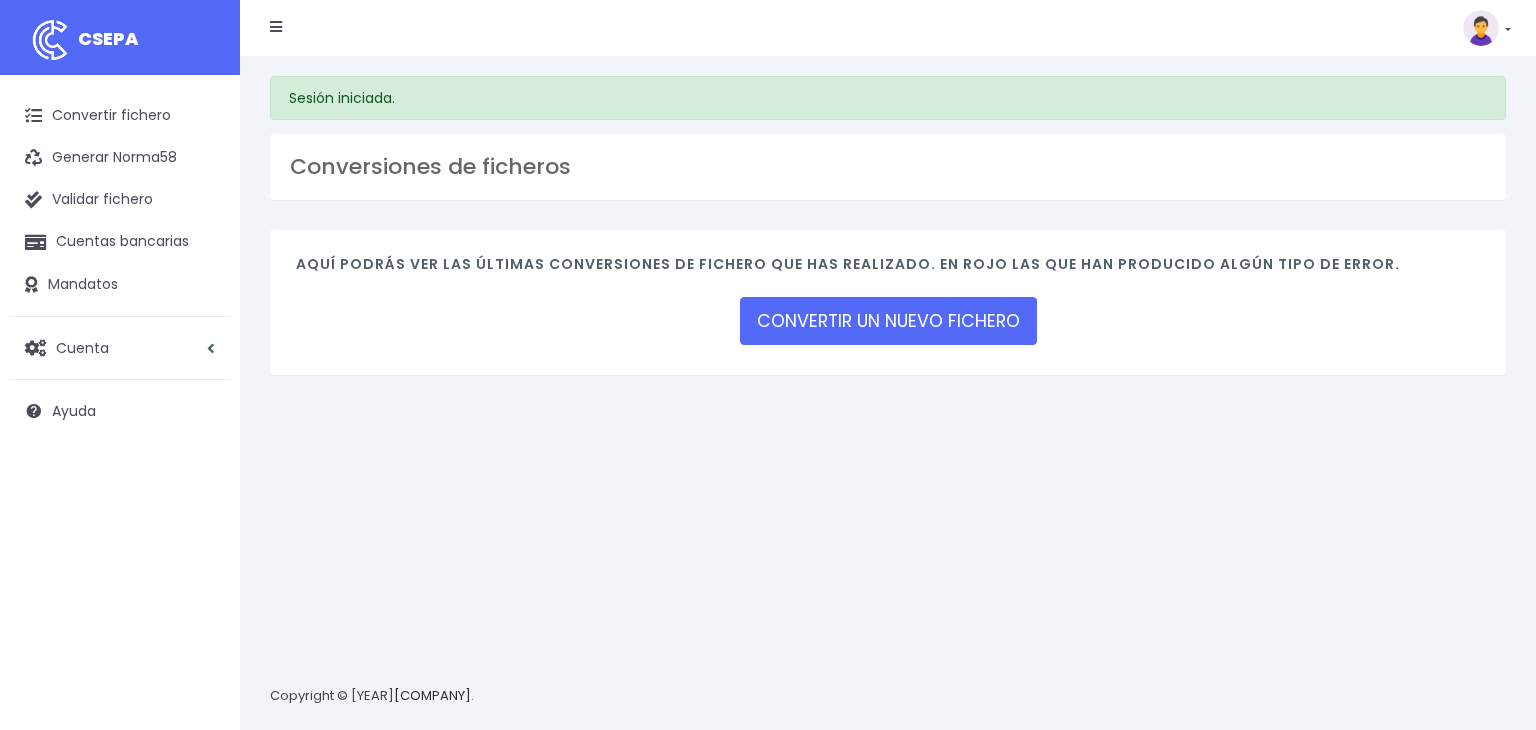 scroll, scrollTop: 0, scrollLeft: 0, axis: both 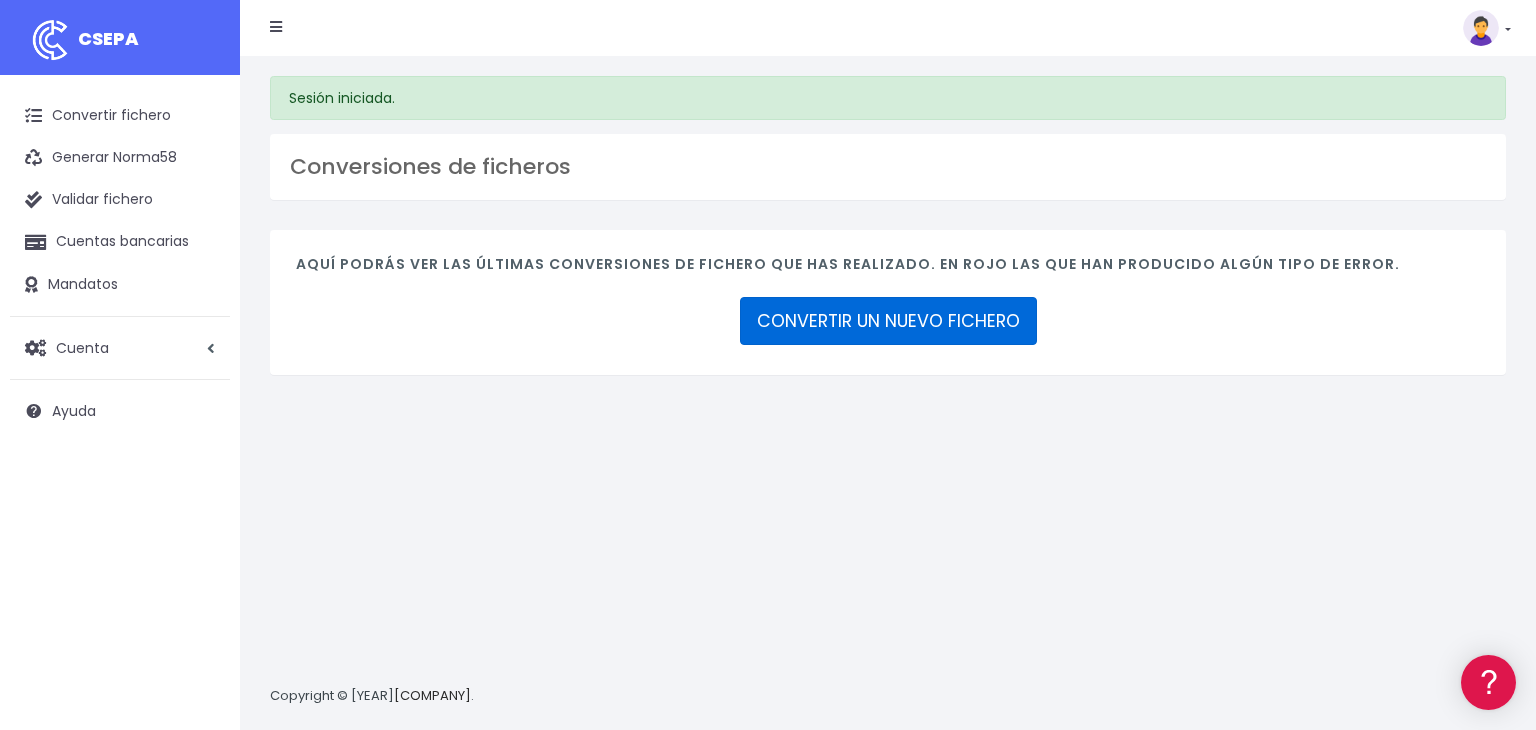 click on "CONVERTIR UN NUEVO FICHERO" at bounding box center [888, 321] 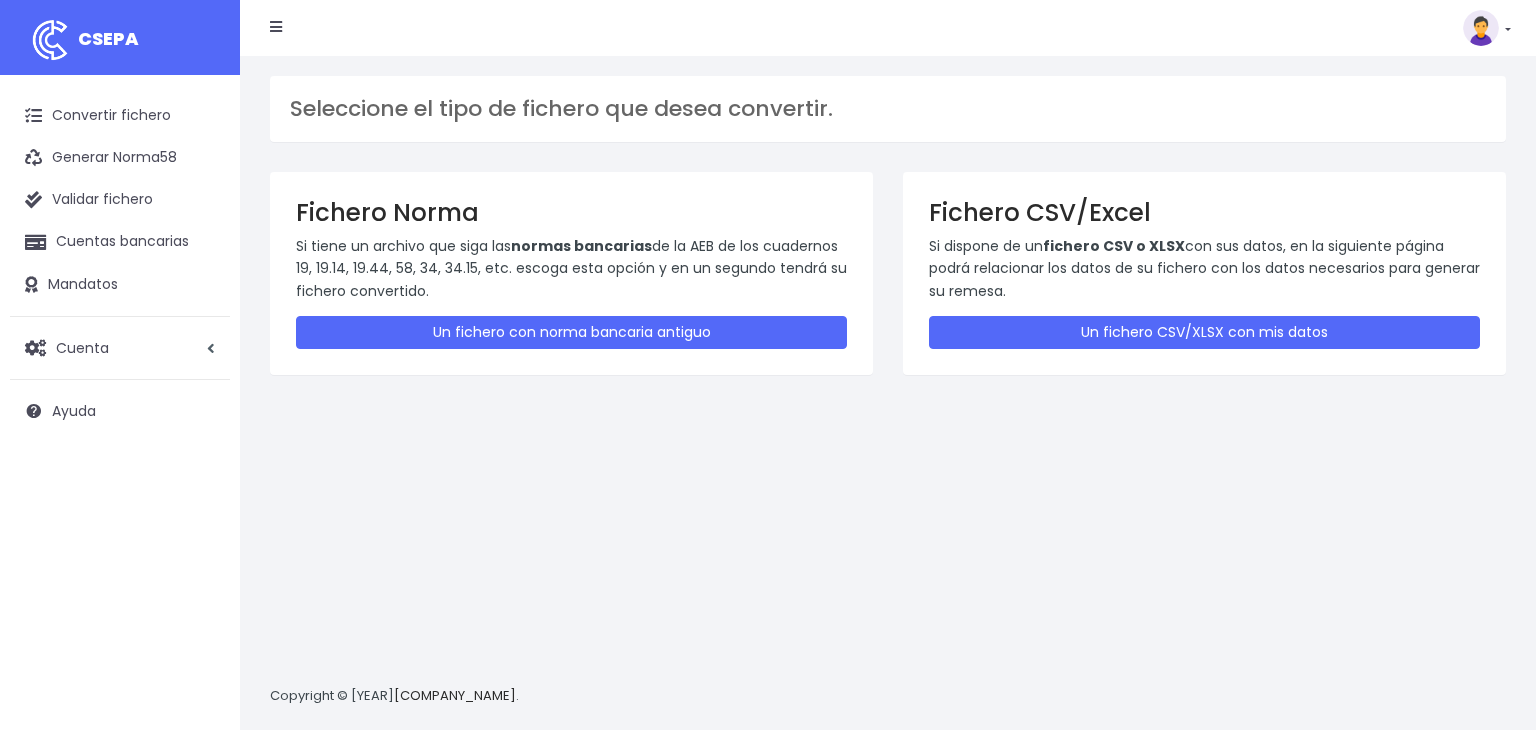 scroll, scrollTop: 0, scrollLeft: 0, axis: both 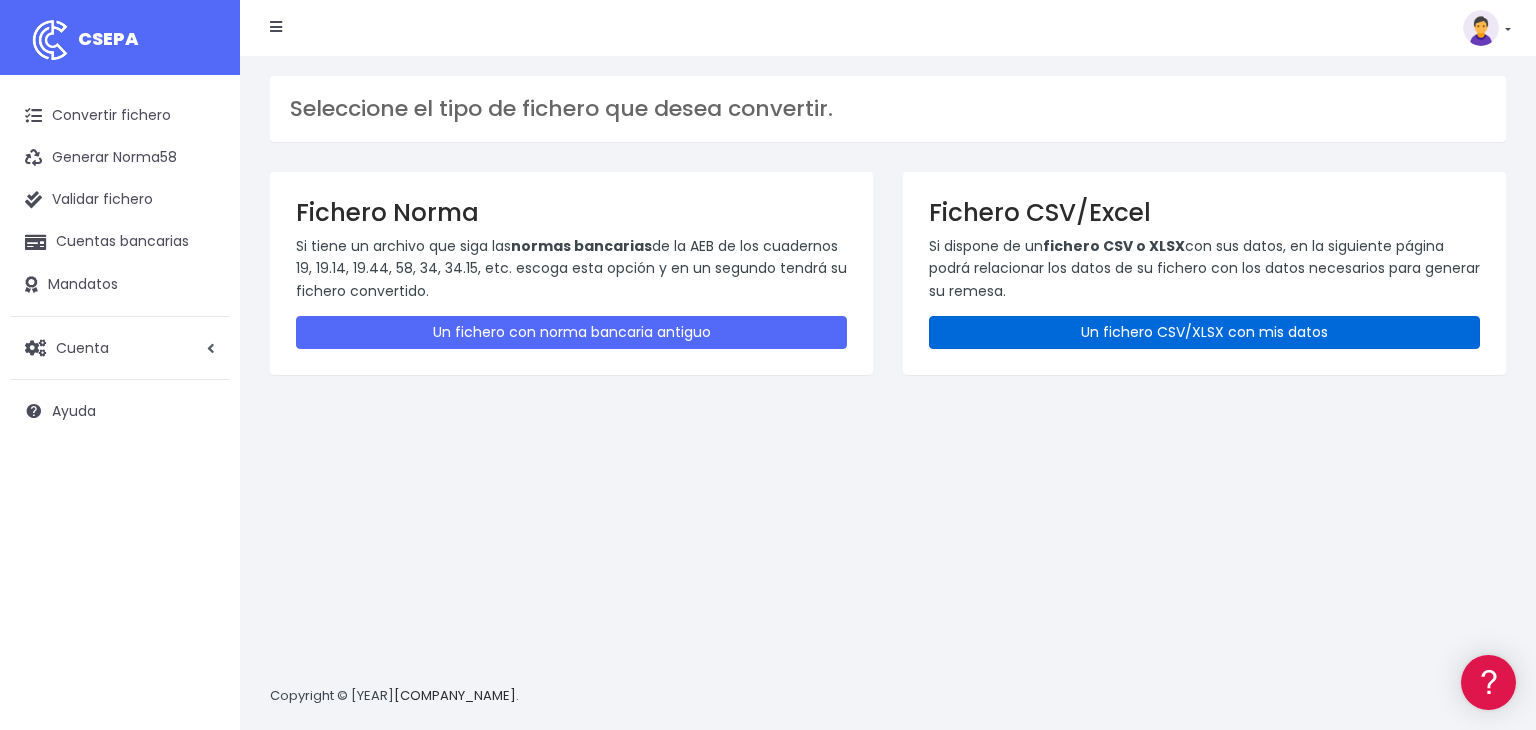 click on "Un fichero CSV/XLSX con mis datos" at bounding box center (1204, 332) 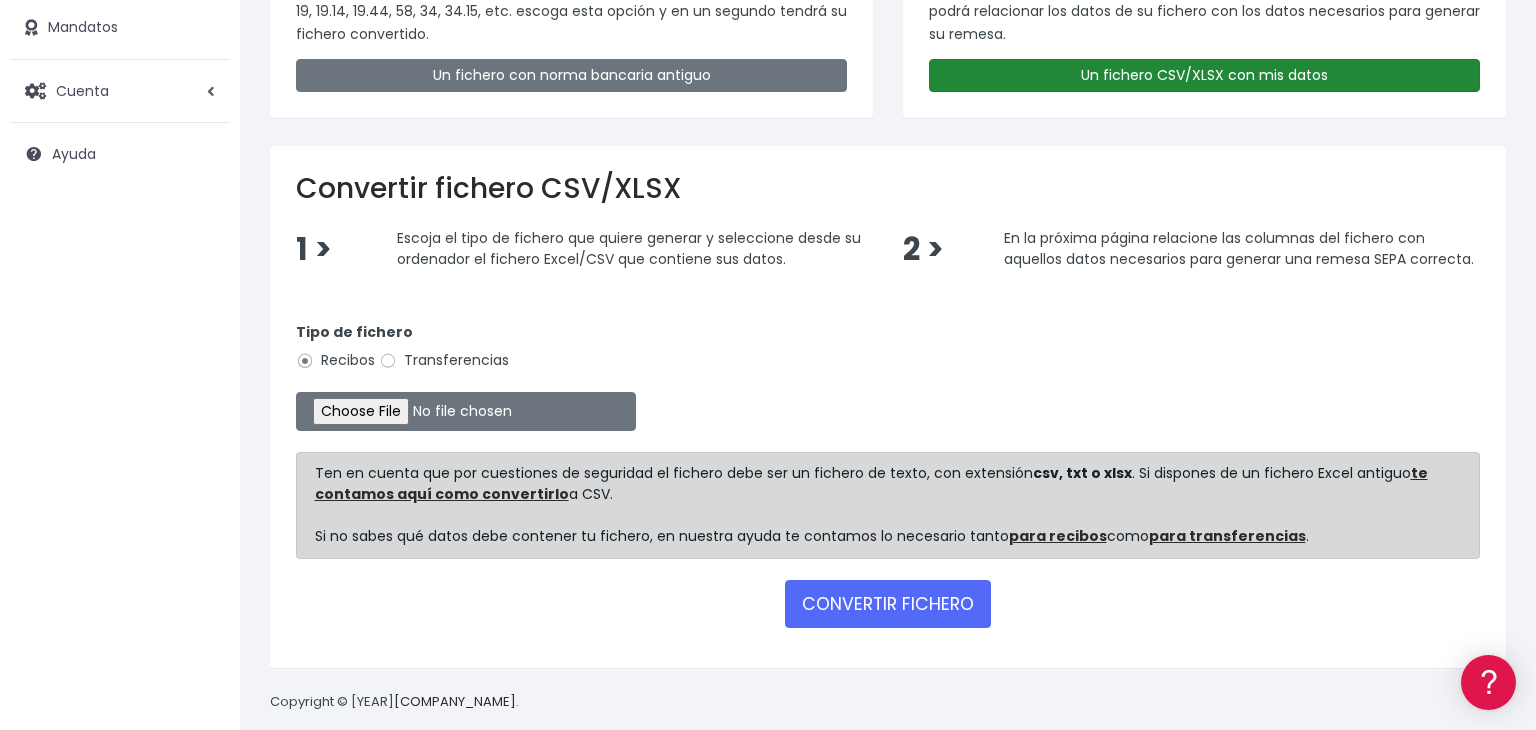 scroll, scrollTop: 264, scrollLeft: 0, axis: vertical 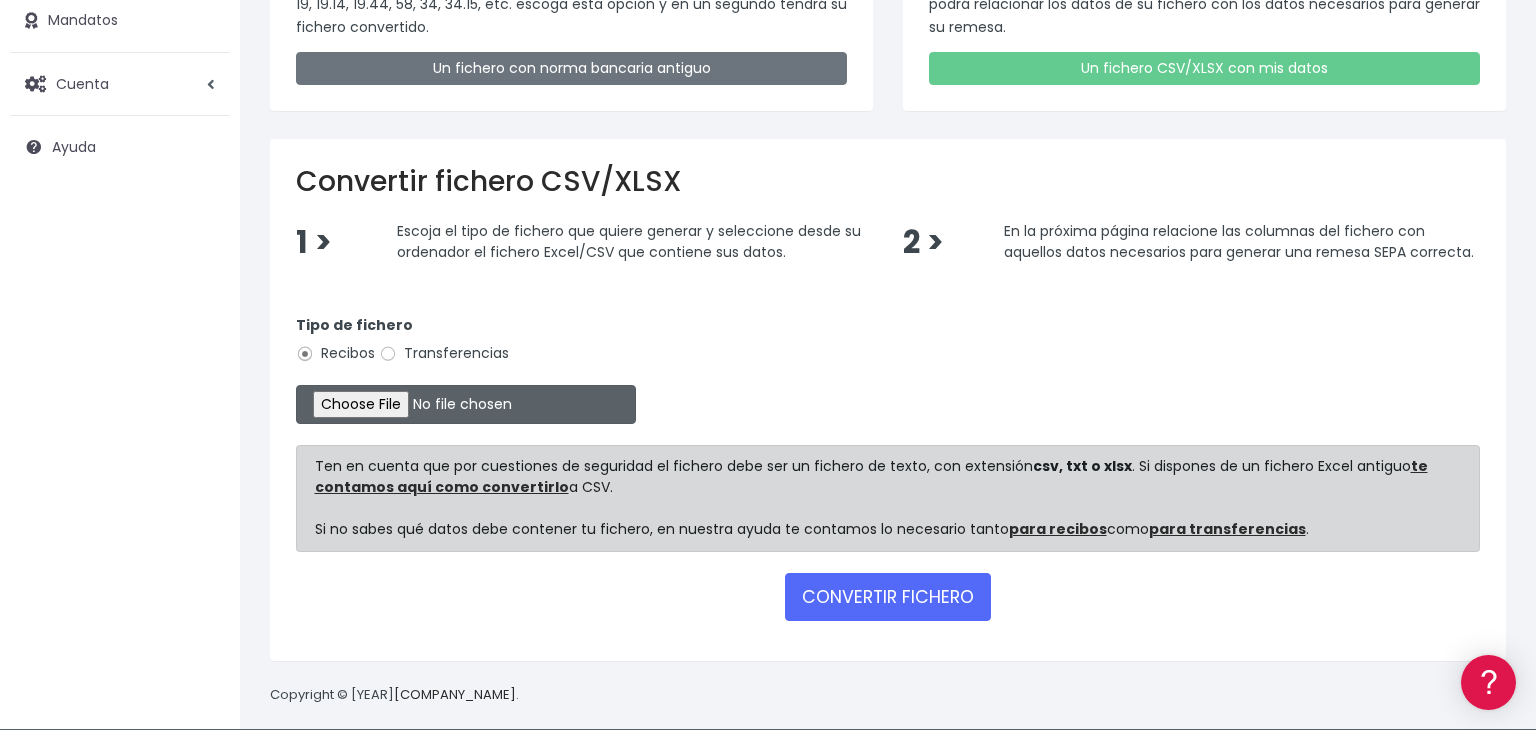 click at bounding box center [466, 404] 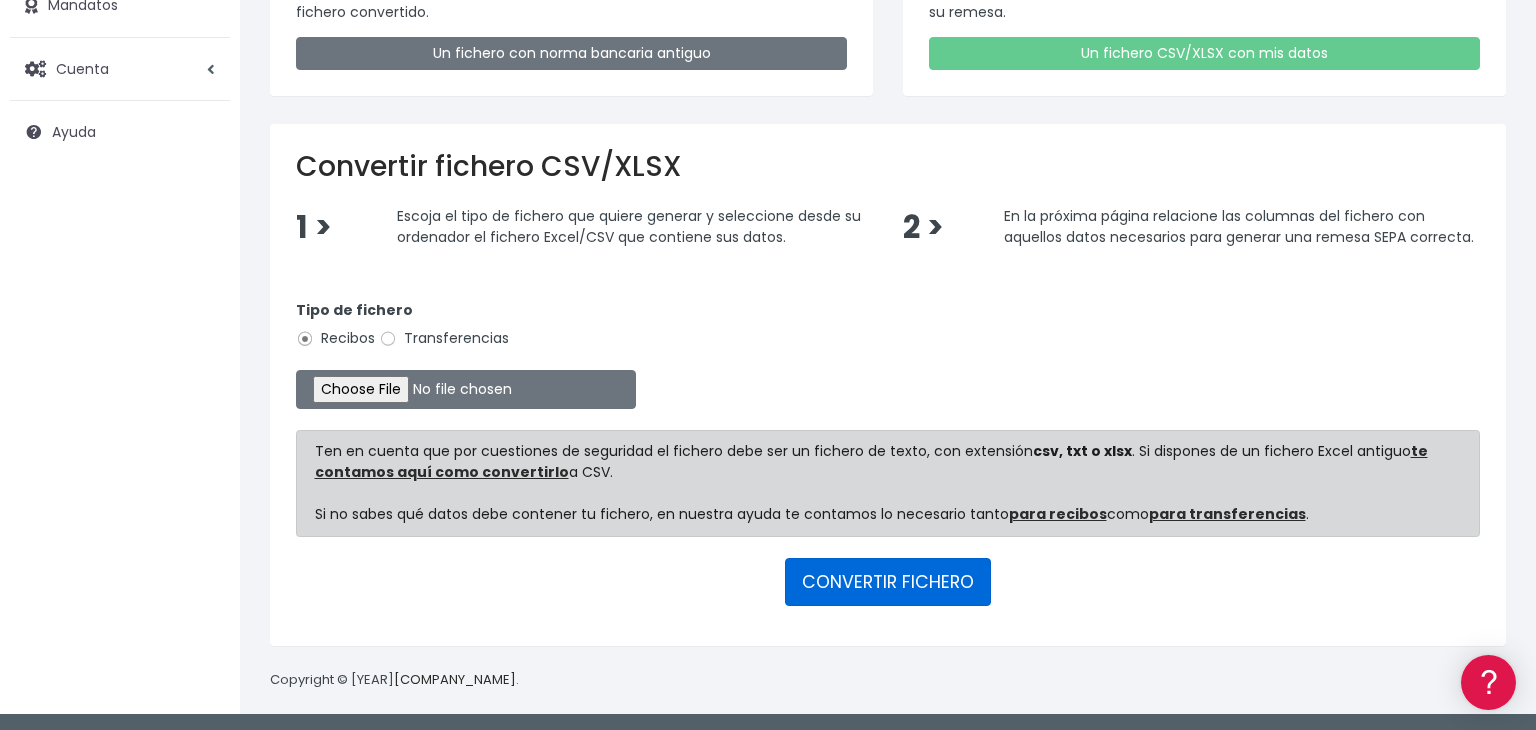 click on "CONVERTIR FICHERO" at bounding box center [888, 582] 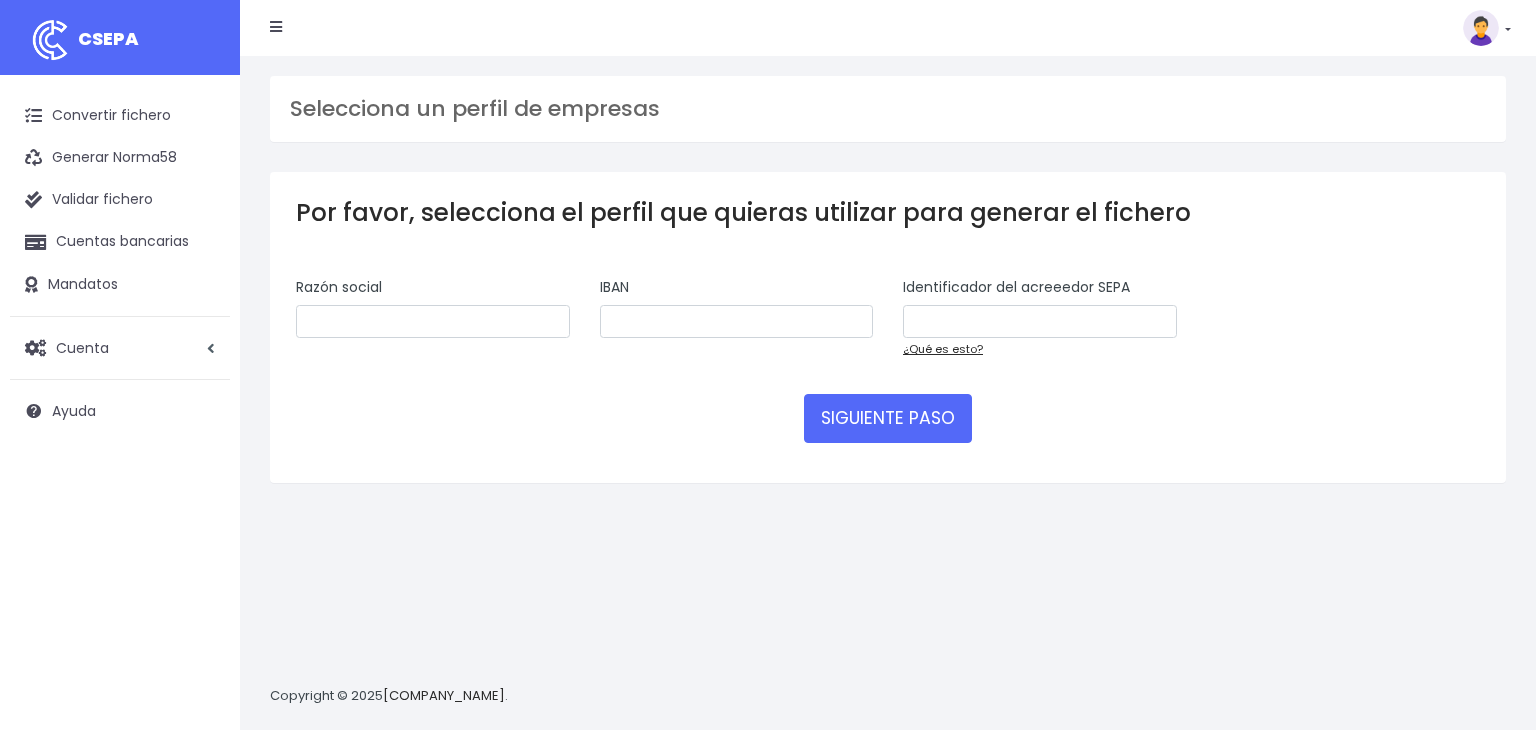scroll, scrollTop: 0, scrollLeft: 0, axis: both 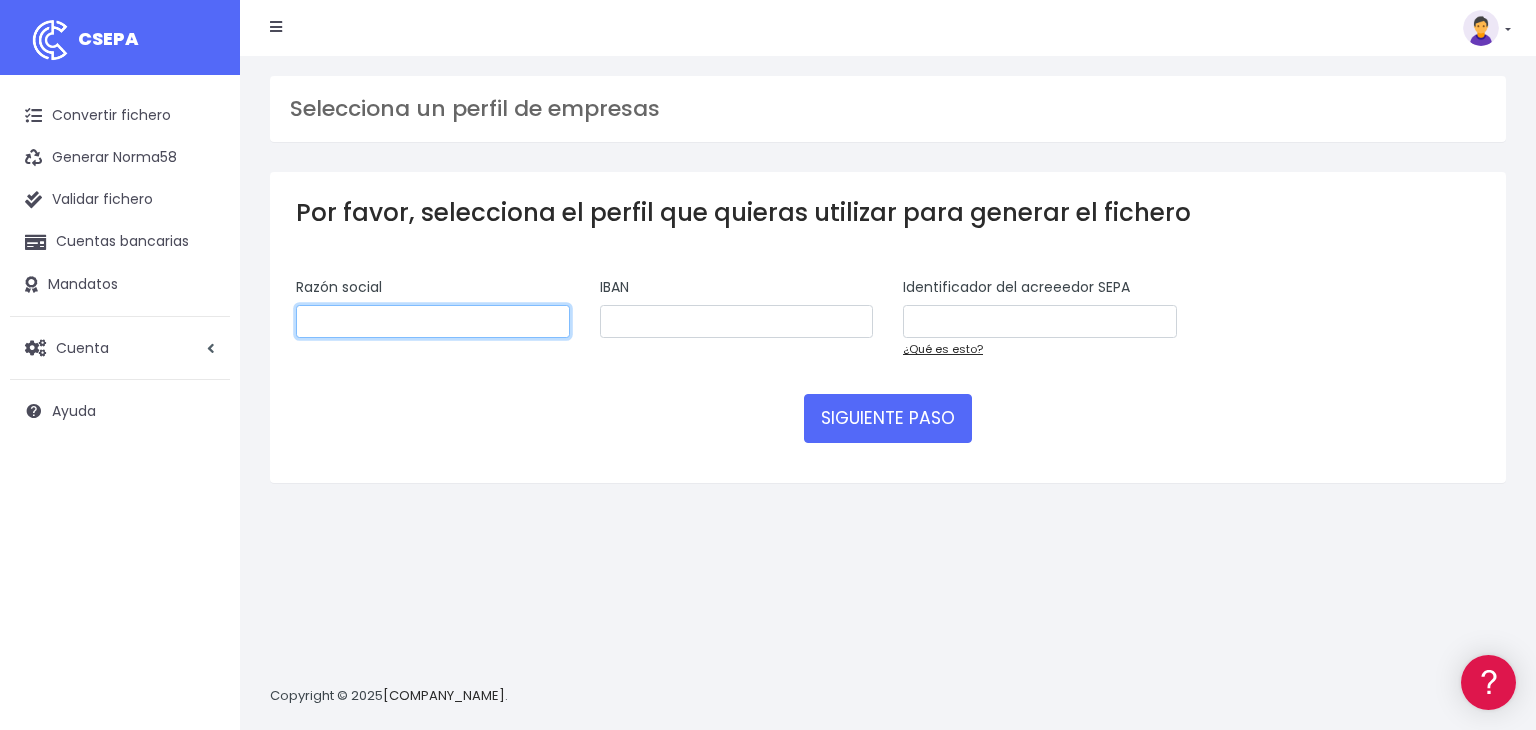 click at bounding box center (433, 322) 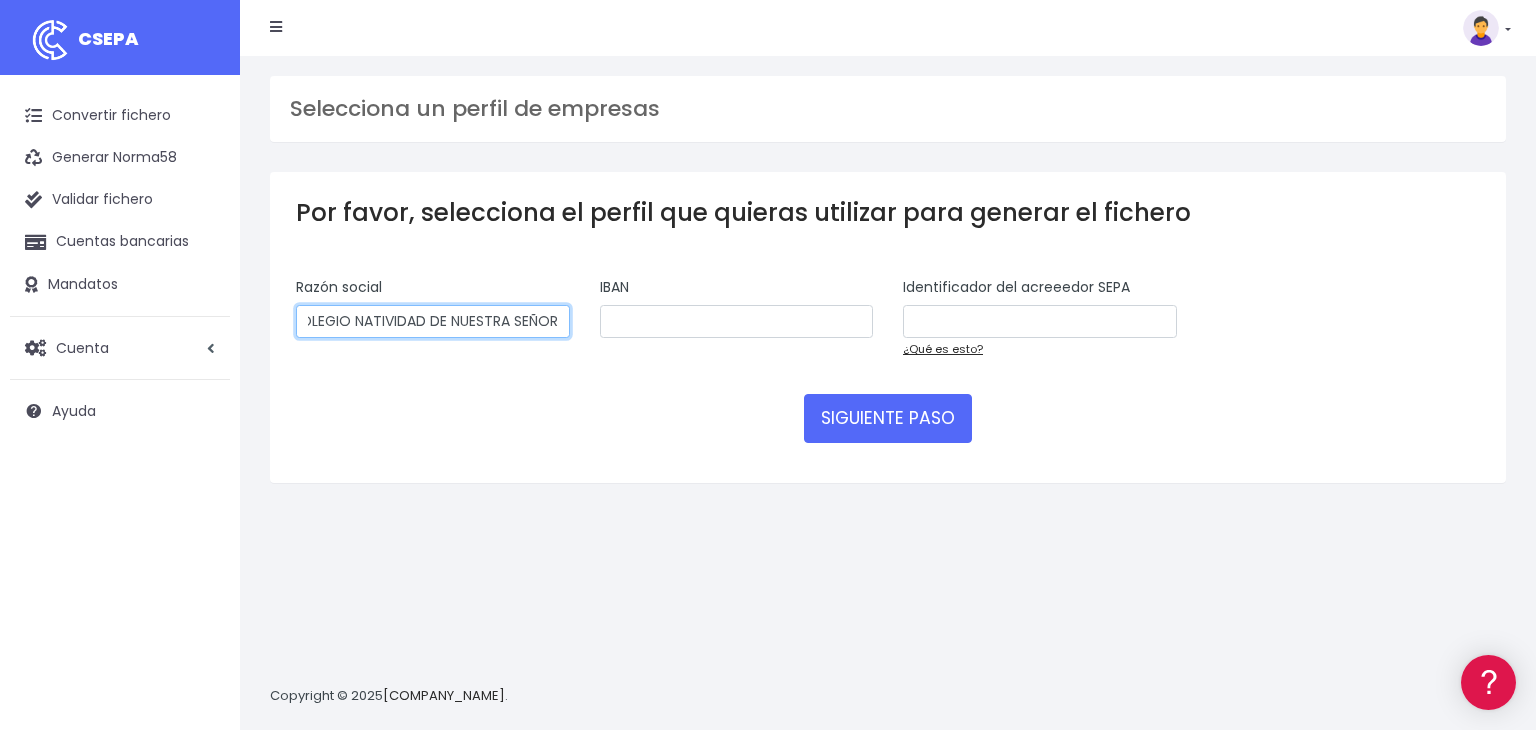 scroll, scrollTop: 0, scrollLeft: 71, axis: horizontal 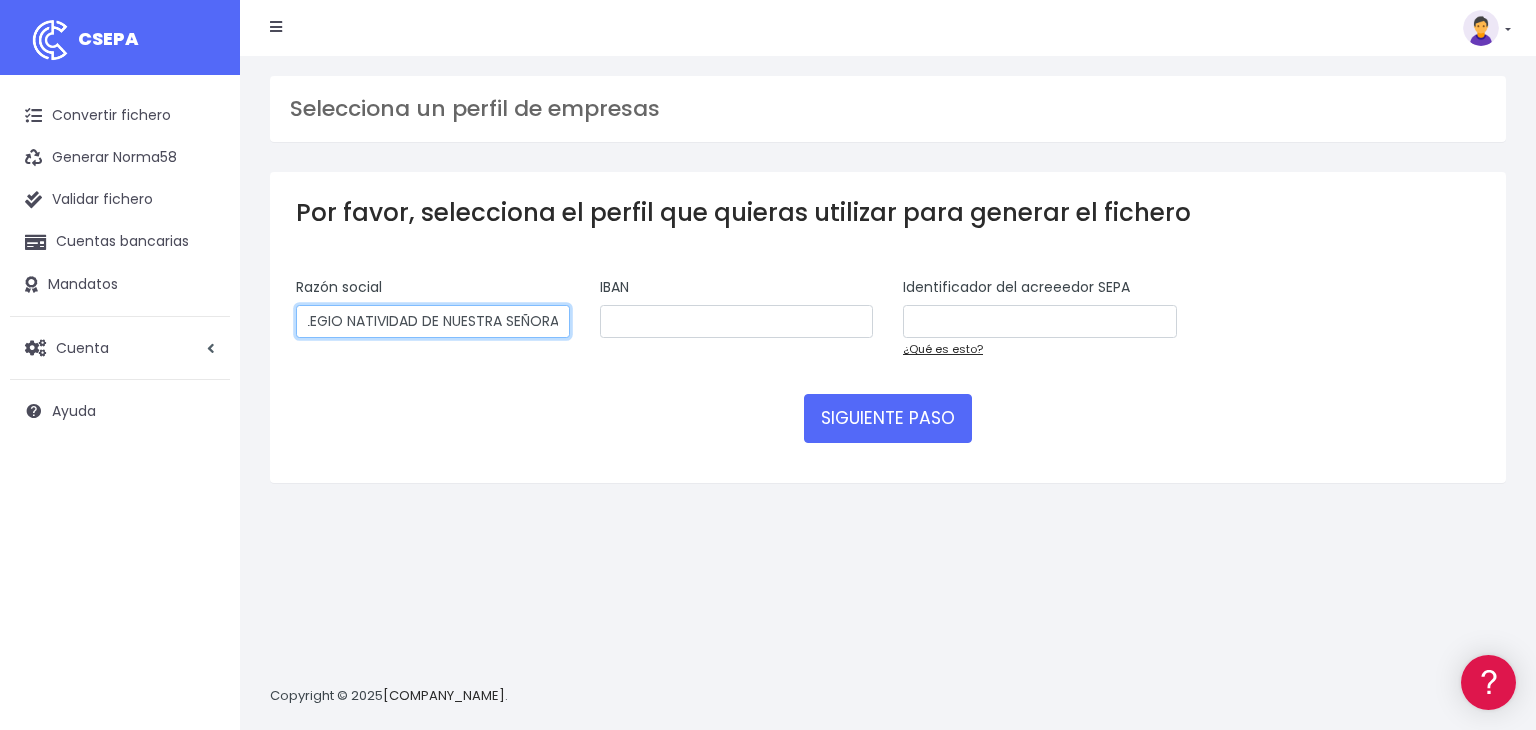 type on "AMPA COLEGIO NATIVIDAD DE NUESTRA SEÑORA" 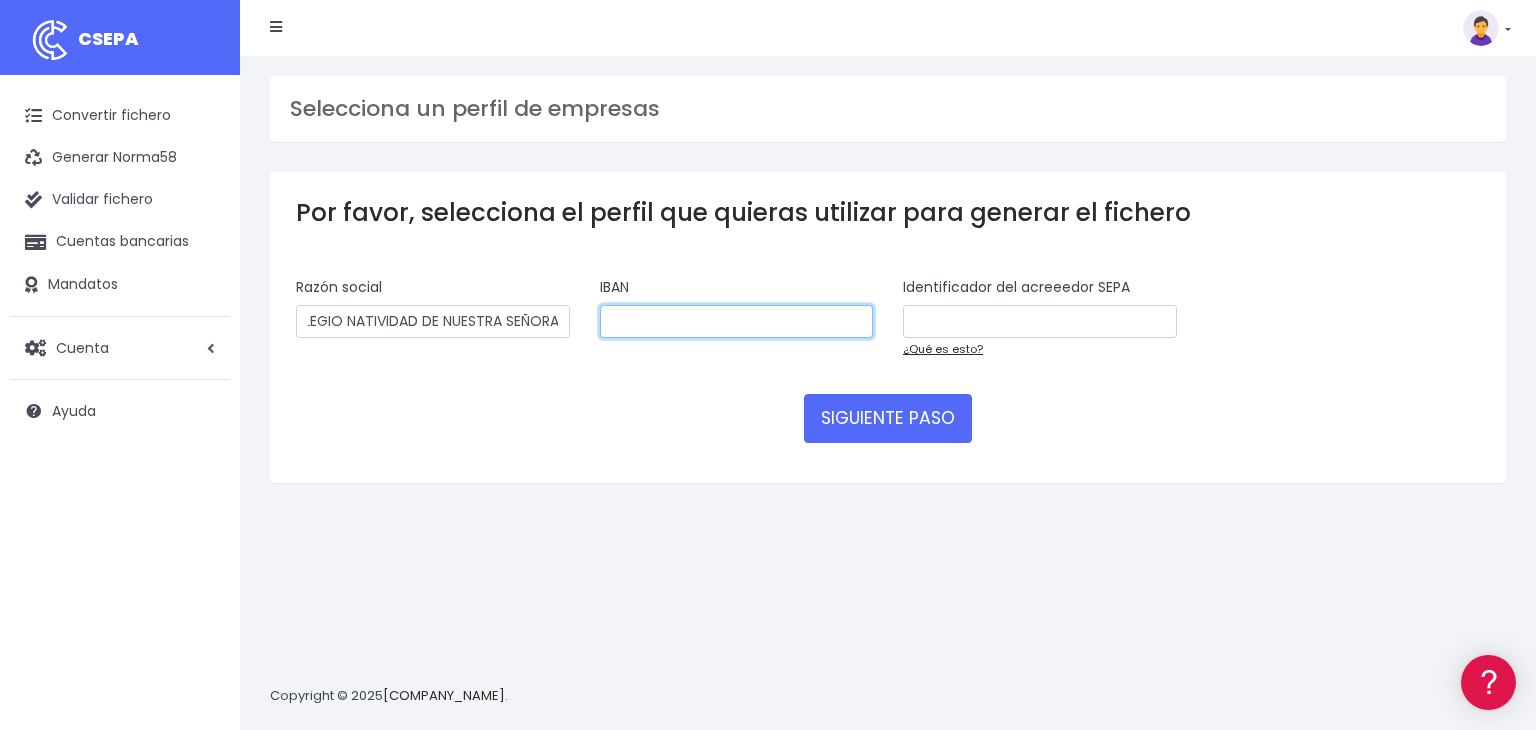 scroll, scrollTop: 0, scrollLeft: 0, axis: both 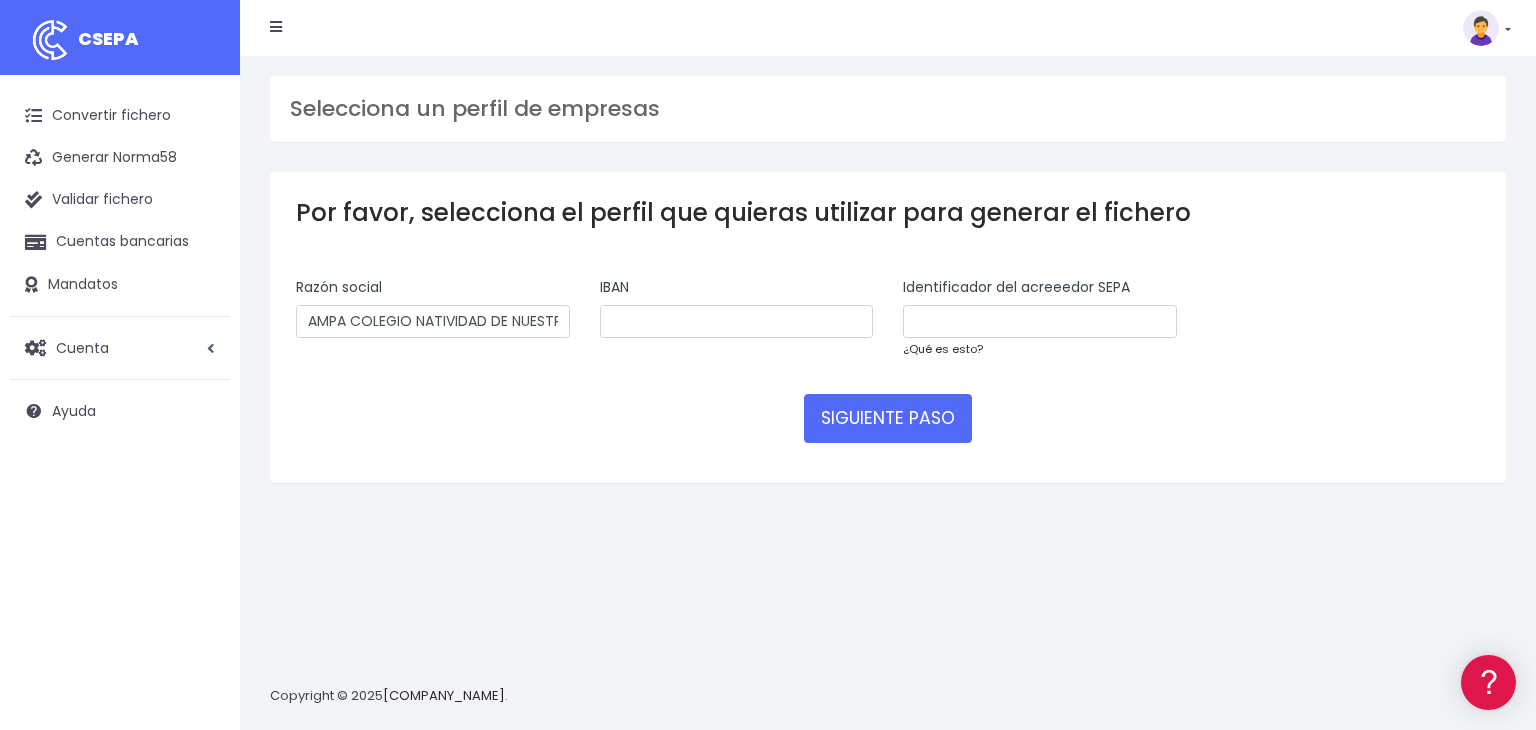click on "¿Qué es esto?" at bounding box center [943, 349] 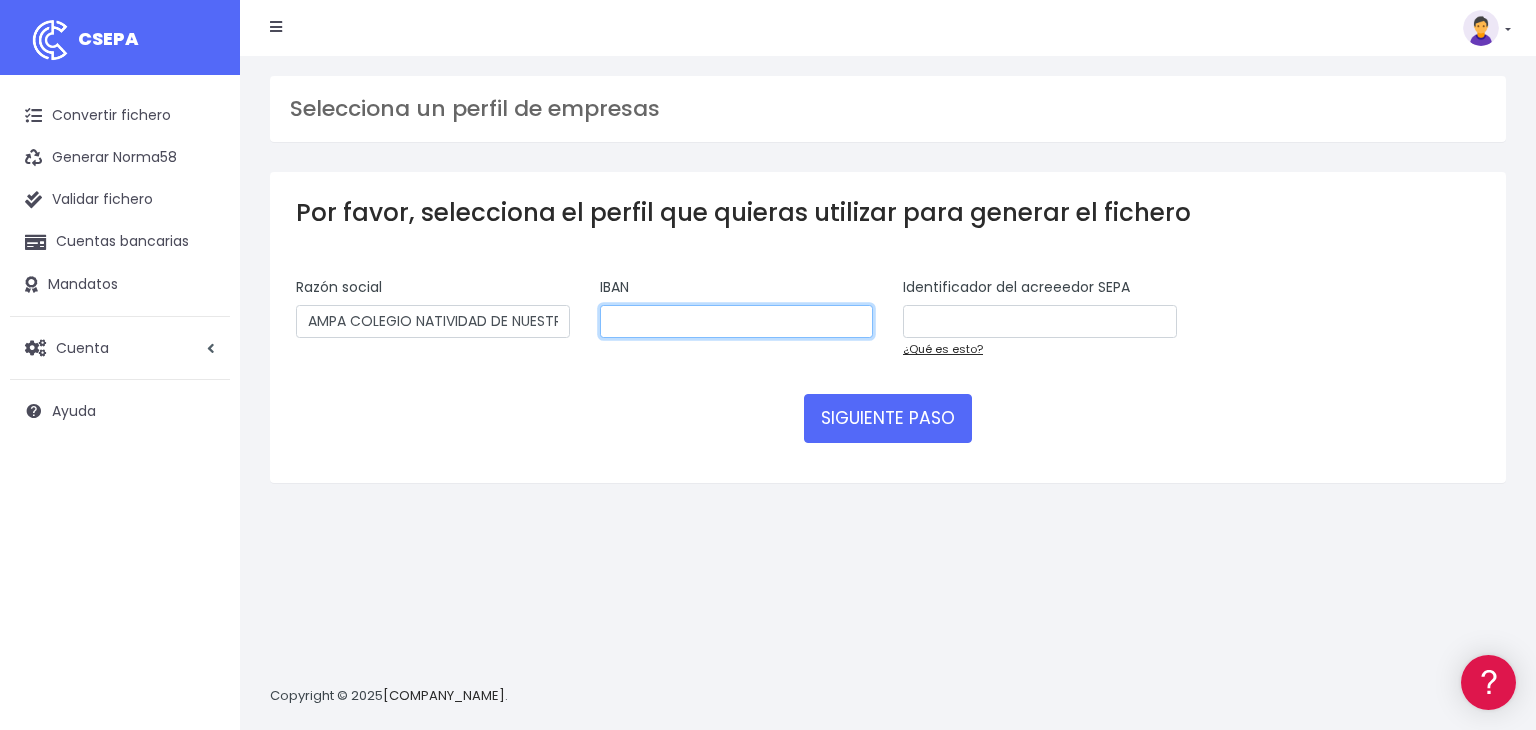 click at bounding box center [737, 322] 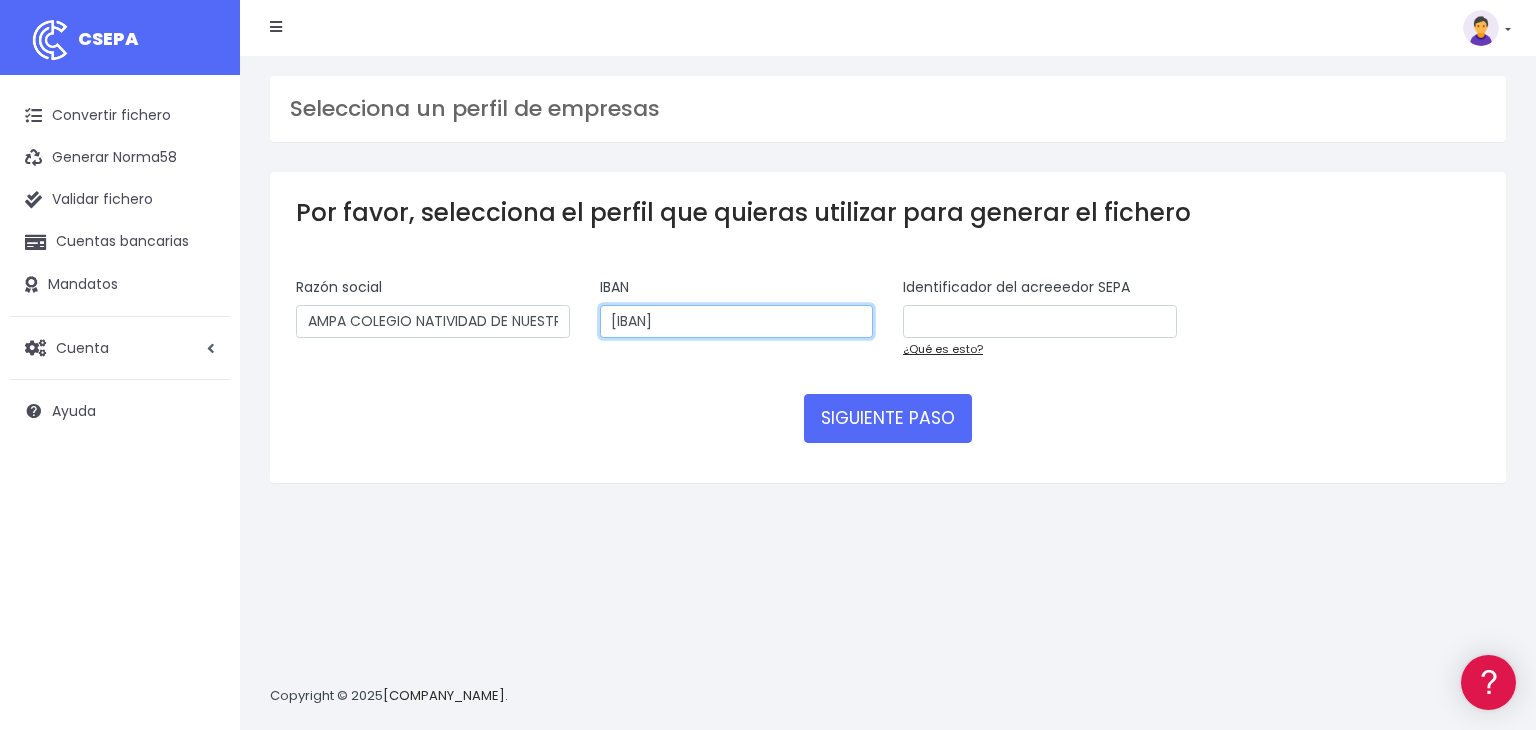 type on "ES51 3159 0049 8524 4040 1020" 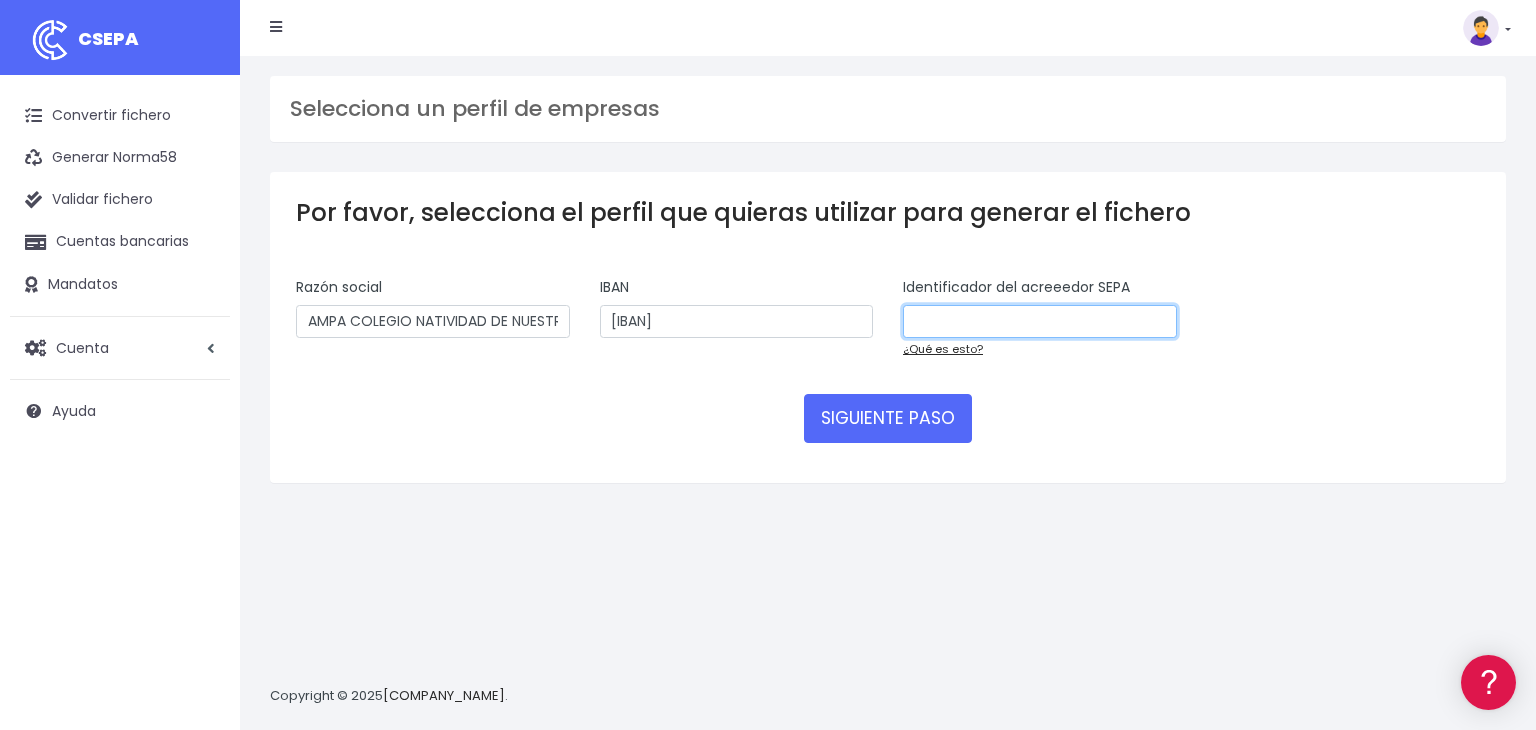 click at bounding box center [1040, 322] 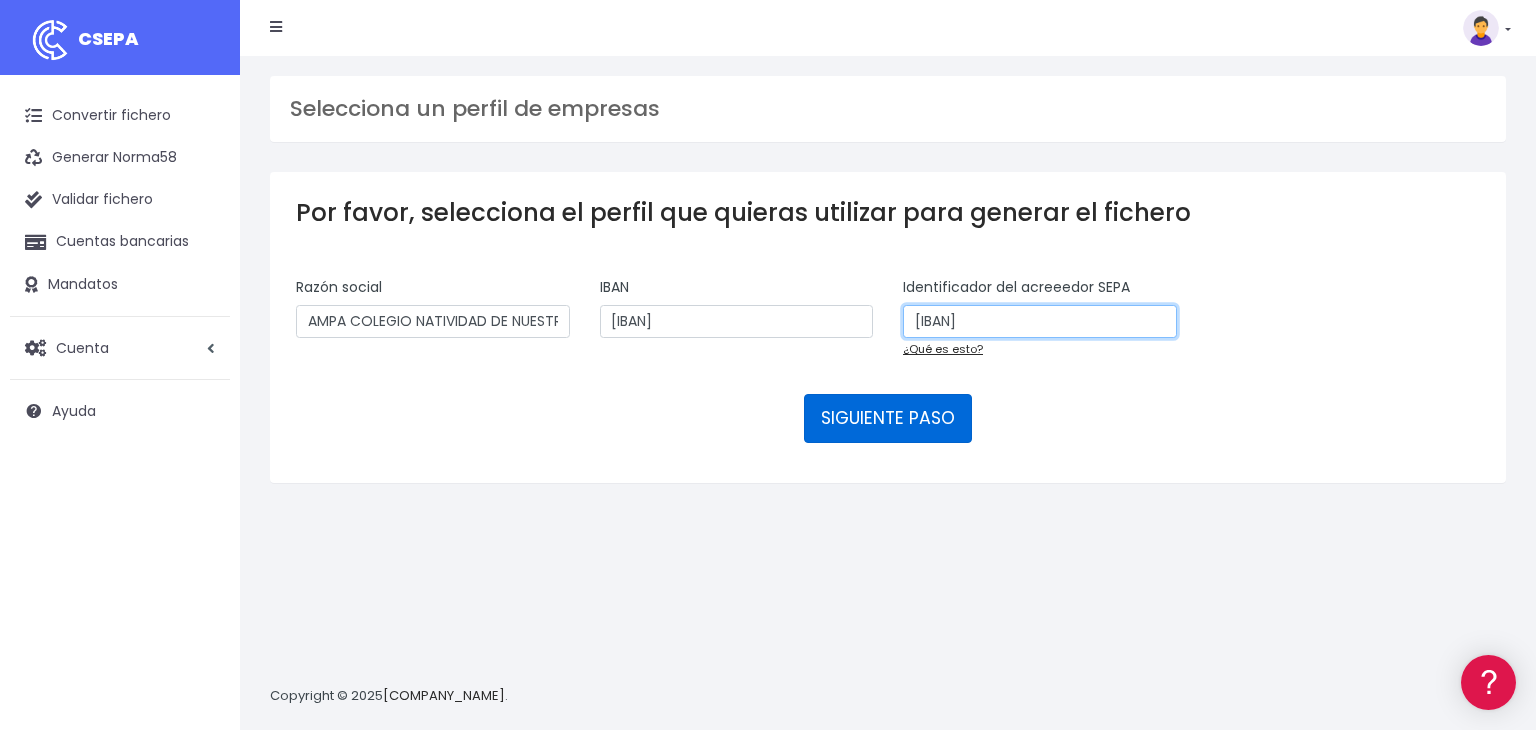 type on "ES22000G46213591" 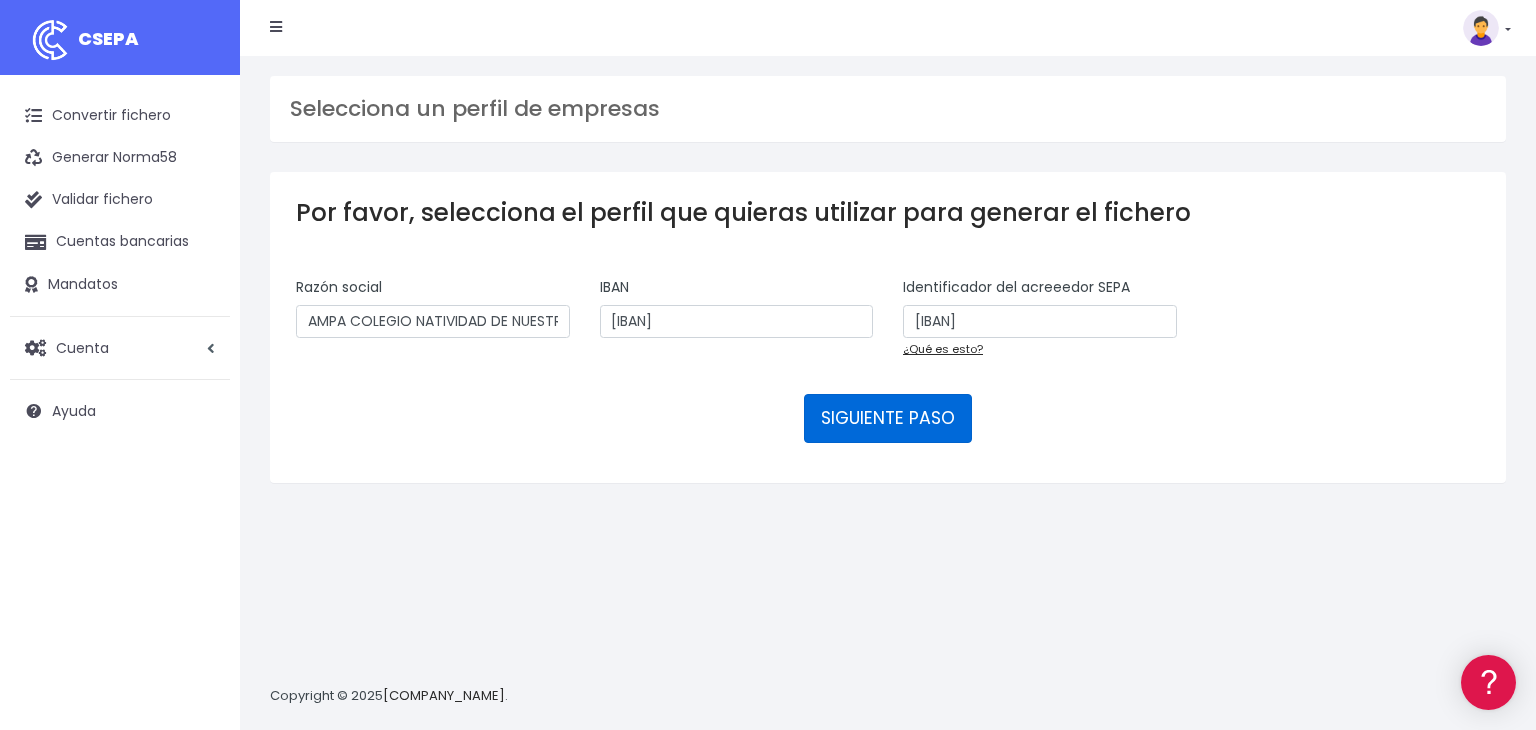 click on "SIGUIENTE PASO" at bounding box center (888, 418) 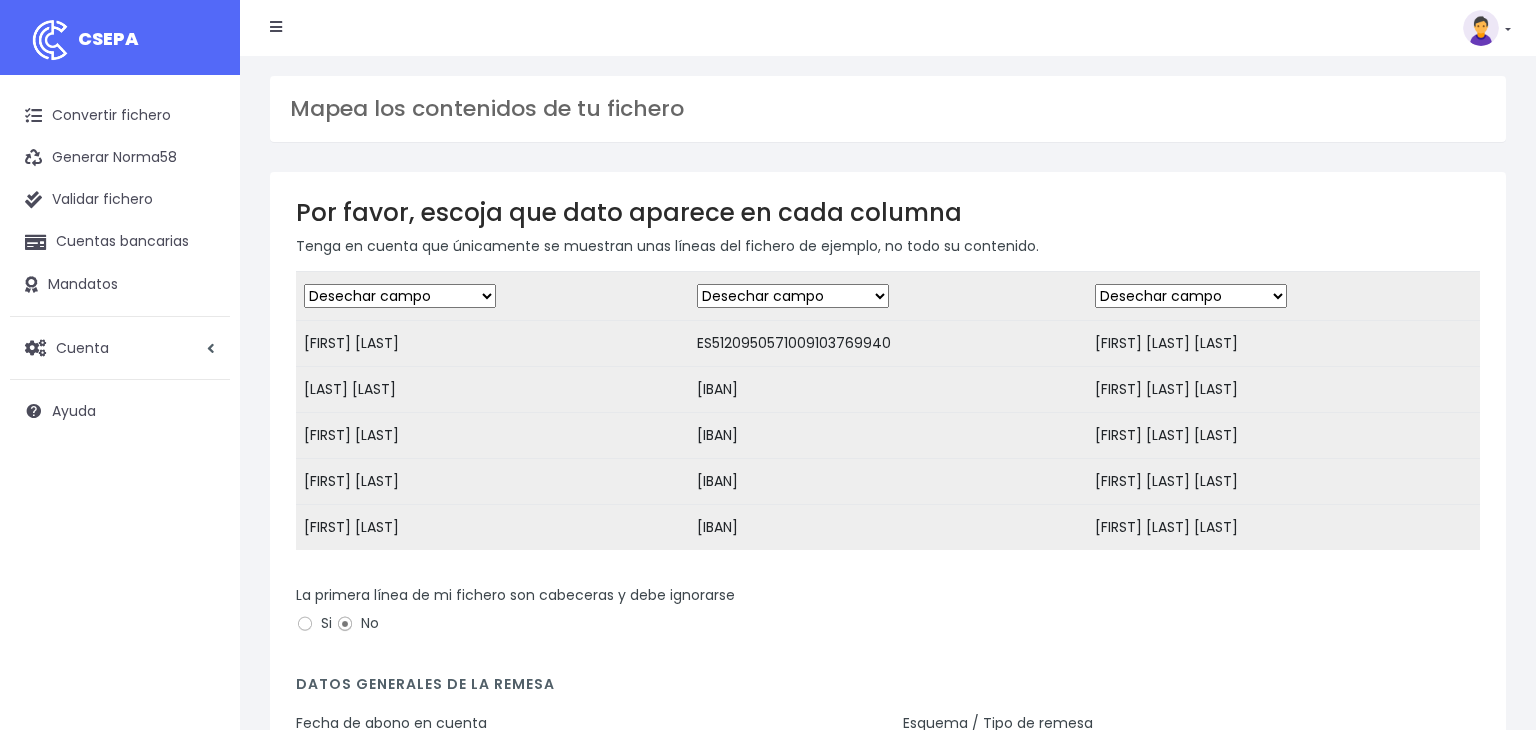 scroll, scrollTop: 0, scrollLeft: 0, axis: both 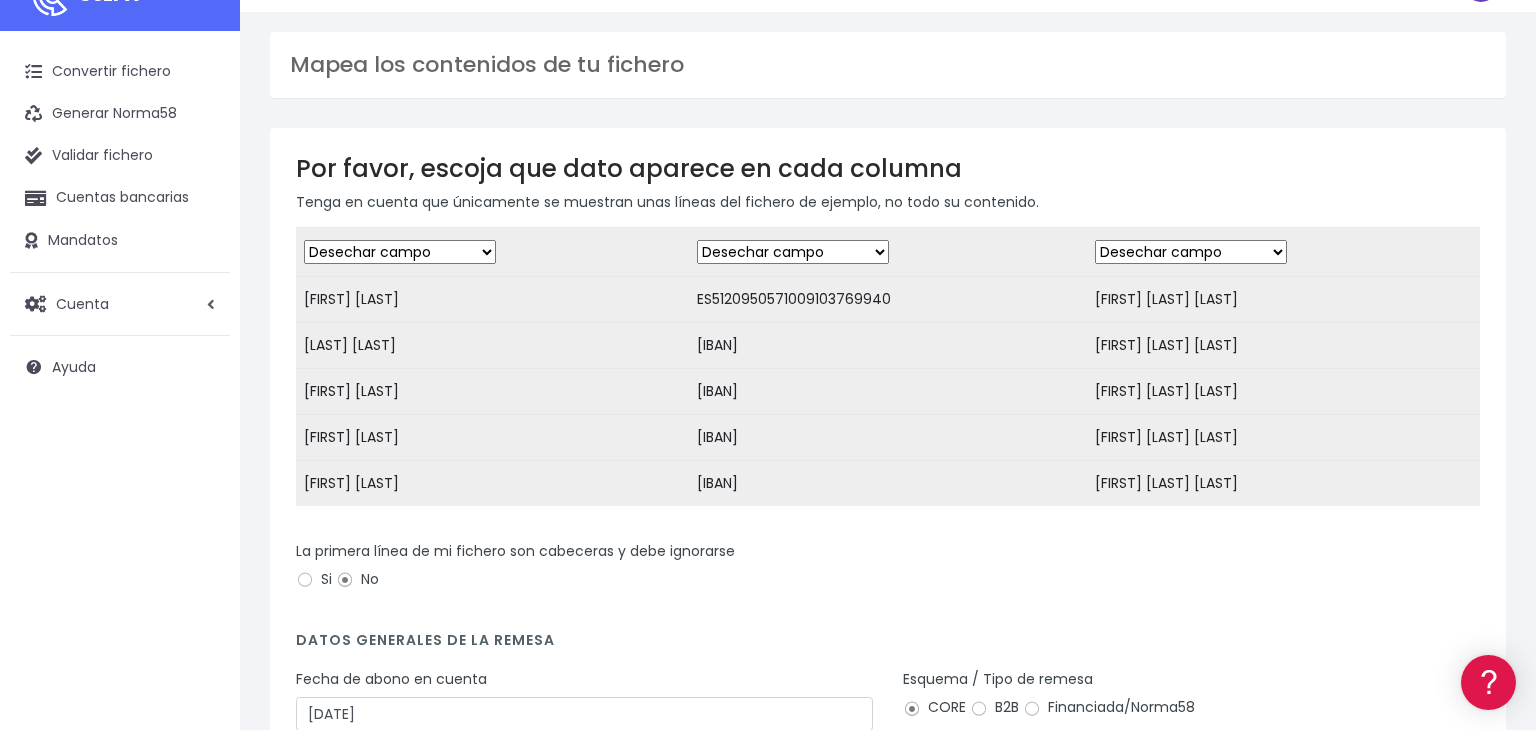 click on "Desechar campo
Cliente: nombre
Cliente: DNI
Cliente: Email
Cliente: Dirección
Cliente: referencia
Cuenta bancaria: BIC
Cuenta bancaria: IBAN
Cuenta bancaria: CC
Mandato: referencia
Mandato: fecha
Adeudo: referencia
Adeudo: importe
Adeudo: fecha de cargo
Adeudo: descripción" at bounding box center (400, 252) 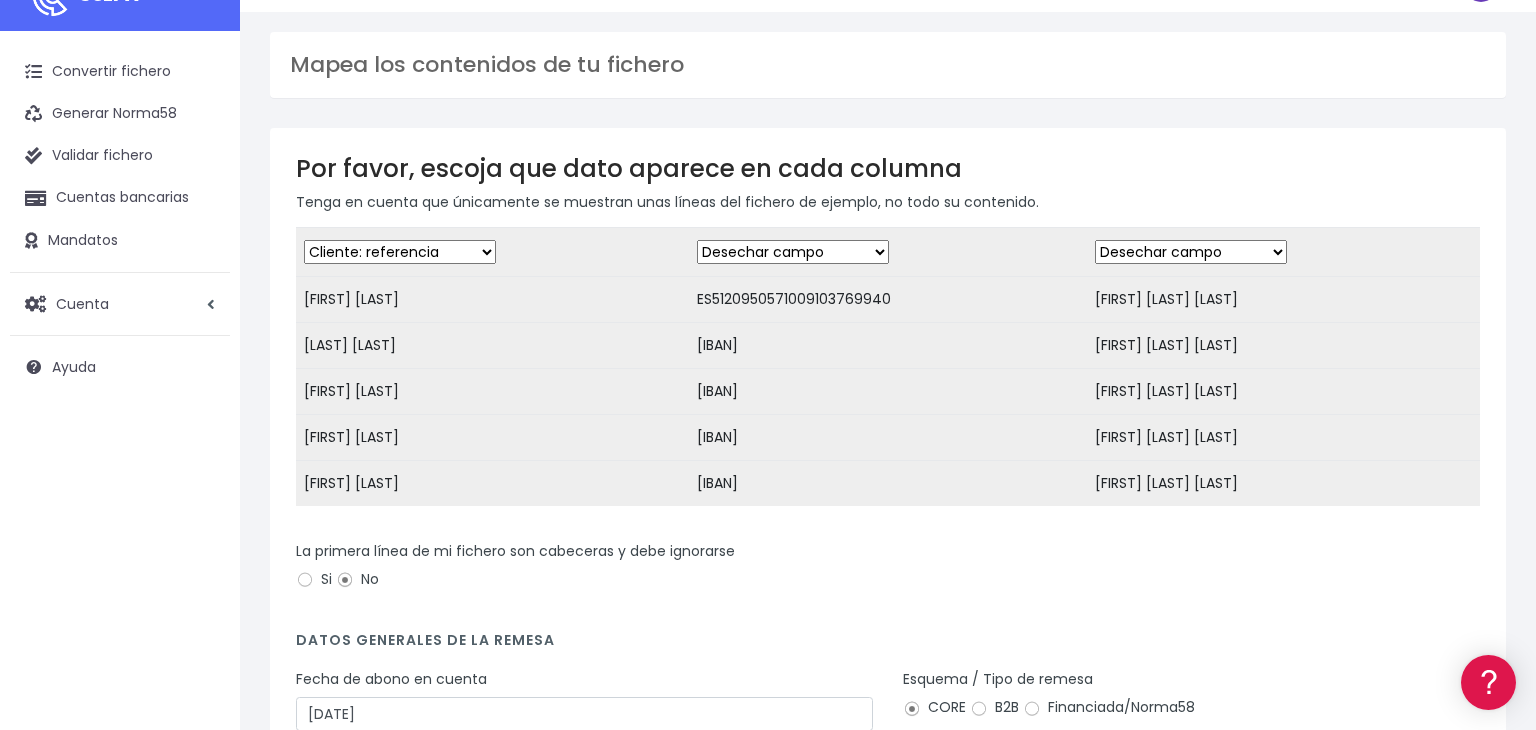 click on "Desechar campo
Cliente: nombre
Cliente: DNI
Cliente: Email
Cliente: Dirección
Cliente: referencia
Cuenta bancaria: BIC
Cuenta bancaria: IBAN
Cuenta bancaria: CC
Mandato: referencia
Mandato: fecha
Adeudo: referencia
Adeudo: importe
Adeudo: fecha de cargo
Adeudo: descripción" at bounding box center [400, 252] 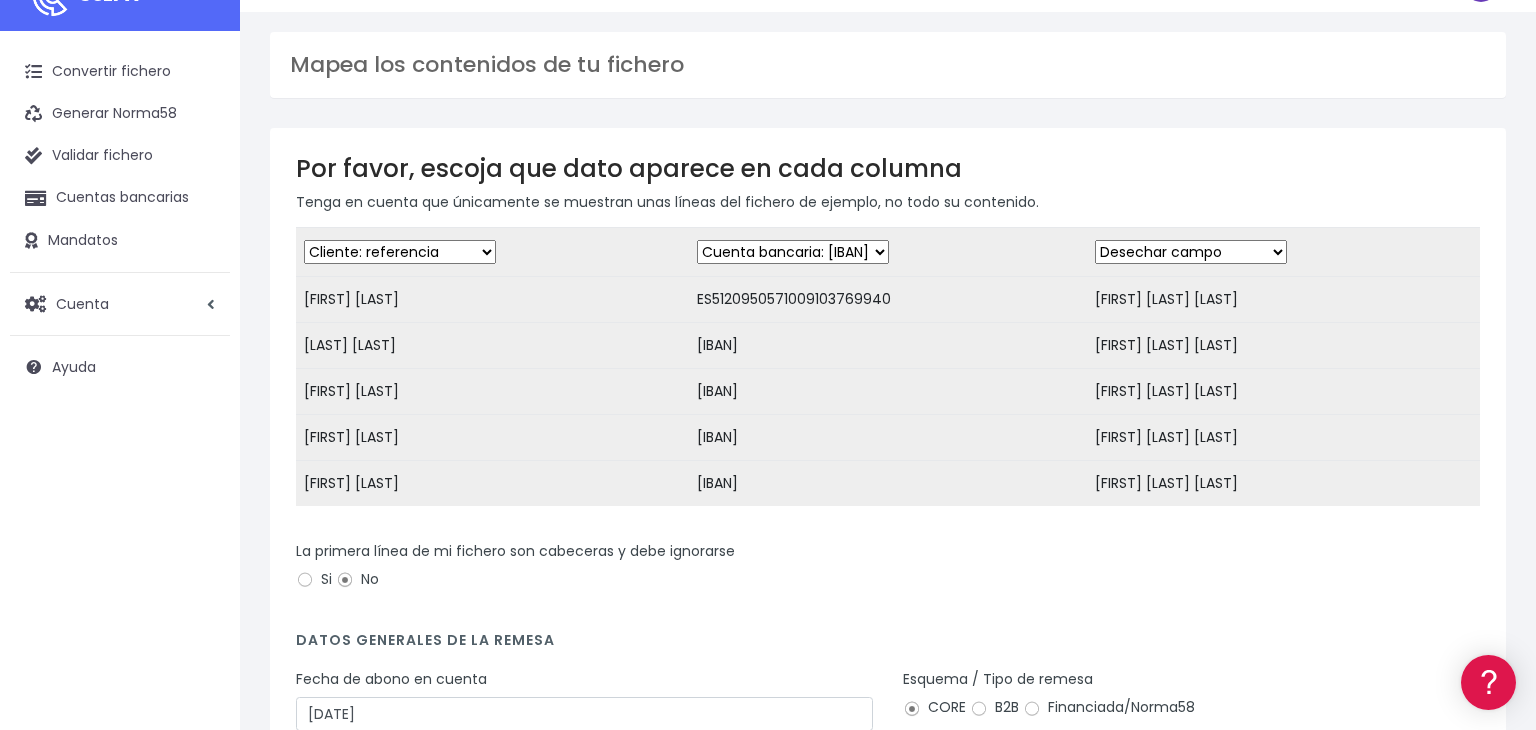 click on "Desechar campo
Cliente: nombre
Cliente: DNI
Cliente: Email
Cliente: Dirección
Cliente: referencia
Cuenta bancaria: BIC
Cuenta bancaria: IBAN
Cuenta bancaria: CC
Mandato: referencia
Mandato: fecha
Adeudo: referencia
Adeudo: importe
Adeudo: fecha de cargo
Adeudo: descripción" at bounding box center (793, 252) 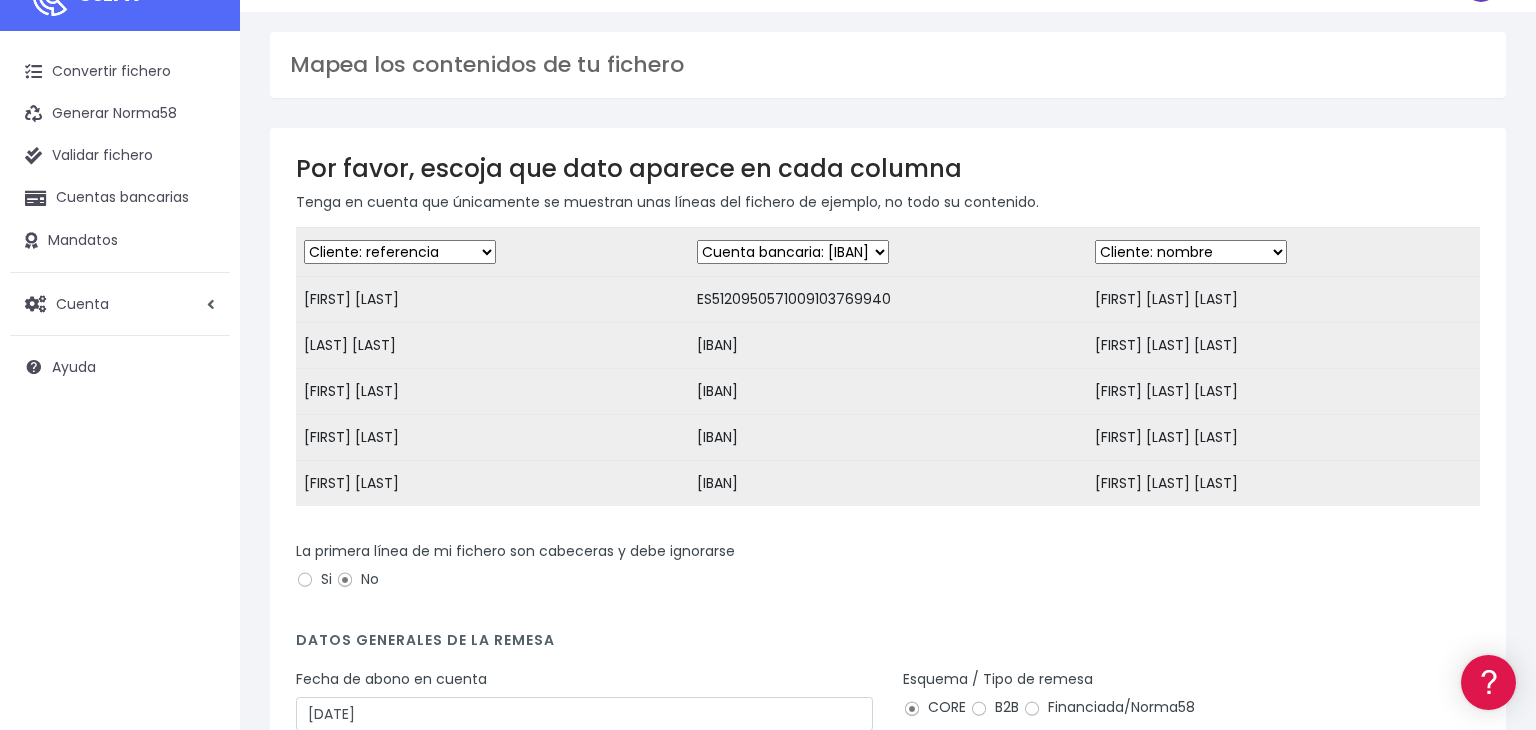 click on "Desechar campo
Cliente: nombre
Cliente: DNI
Cliente: Email
Cliente: Dirección
Cliente: referencia
Cuenta bancaria: BIC
Cuenta bancaria: IBAN
Cuenta bancaria: CC
Mandato: referencia
Mandato: fecha
Adeudo: referencia
Adeudo: importe
Adeudo: fecha de cargo
Adeudo: descripción" at bounding box center (1191, 252) 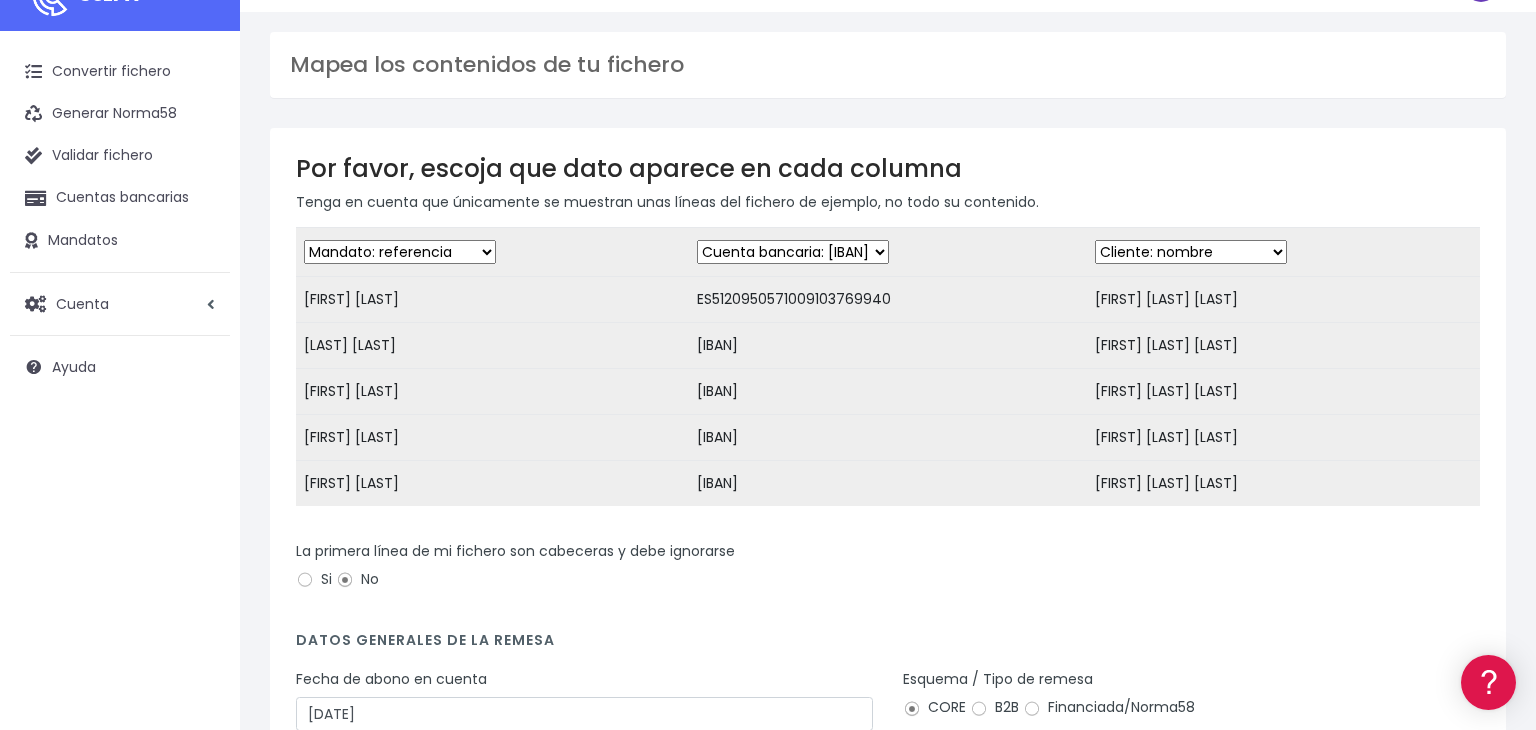 click on "Desechar campo
Cliente: nombre
Cliente: DNI
Cliente: Email
Cliente: Dirección
Cliente: referencia
Cuenta bancaria: BIC
Cuenta bancaria: IBAN
Cuenta bancaria: CC
Mandato: referencia
Mandato: fecha
Adeudo: referencia
Adeudo: importe
Adeudo: fecha de cargo
Adeudo: descripción" at bounding box center (400, 252) 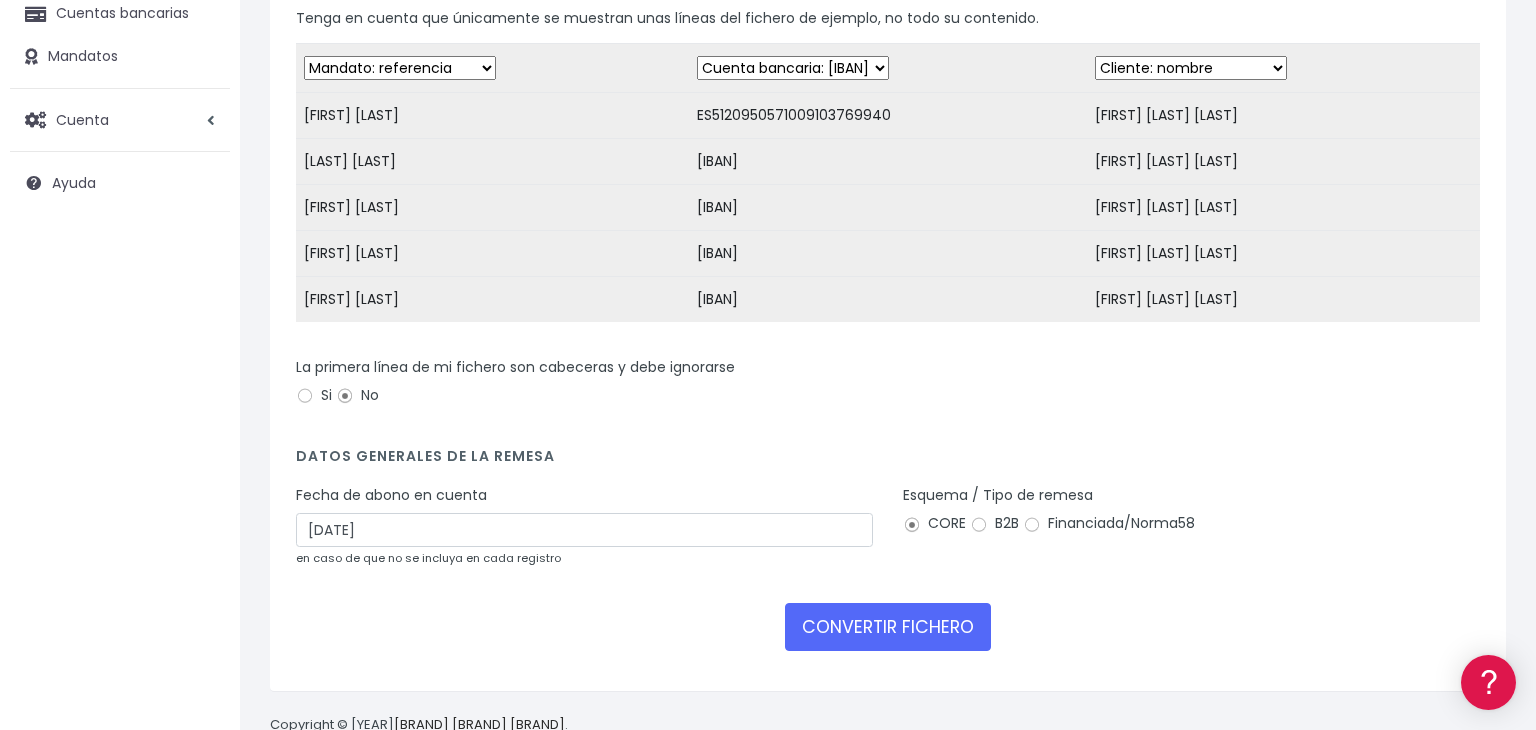 scroll, scrollTop: 232, scrollLeft: 0, axis: vertical 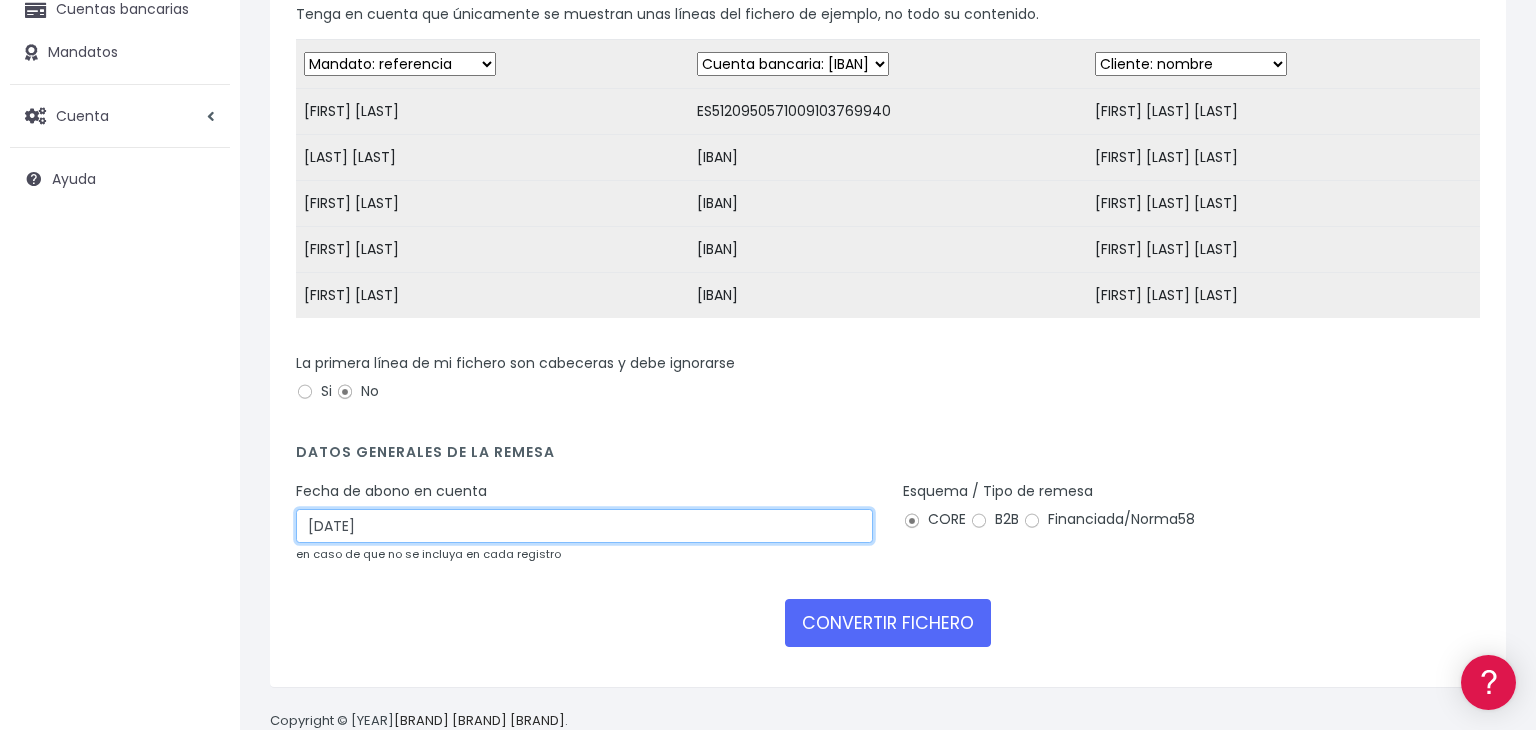 click on "05/07/2025" at bounding box center [584, 526] 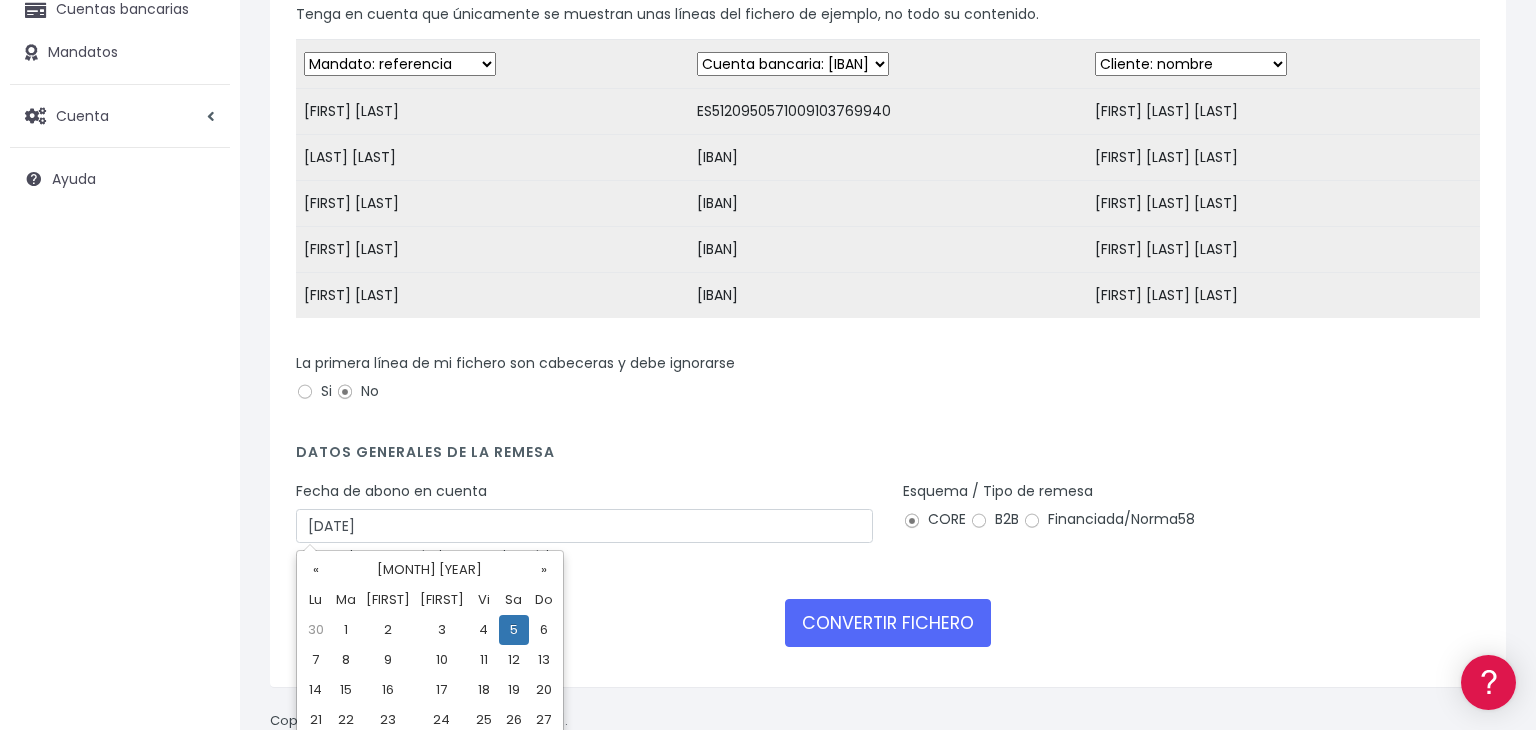 click on "Datos generales de la remesa" at bounding box center (888, 457) 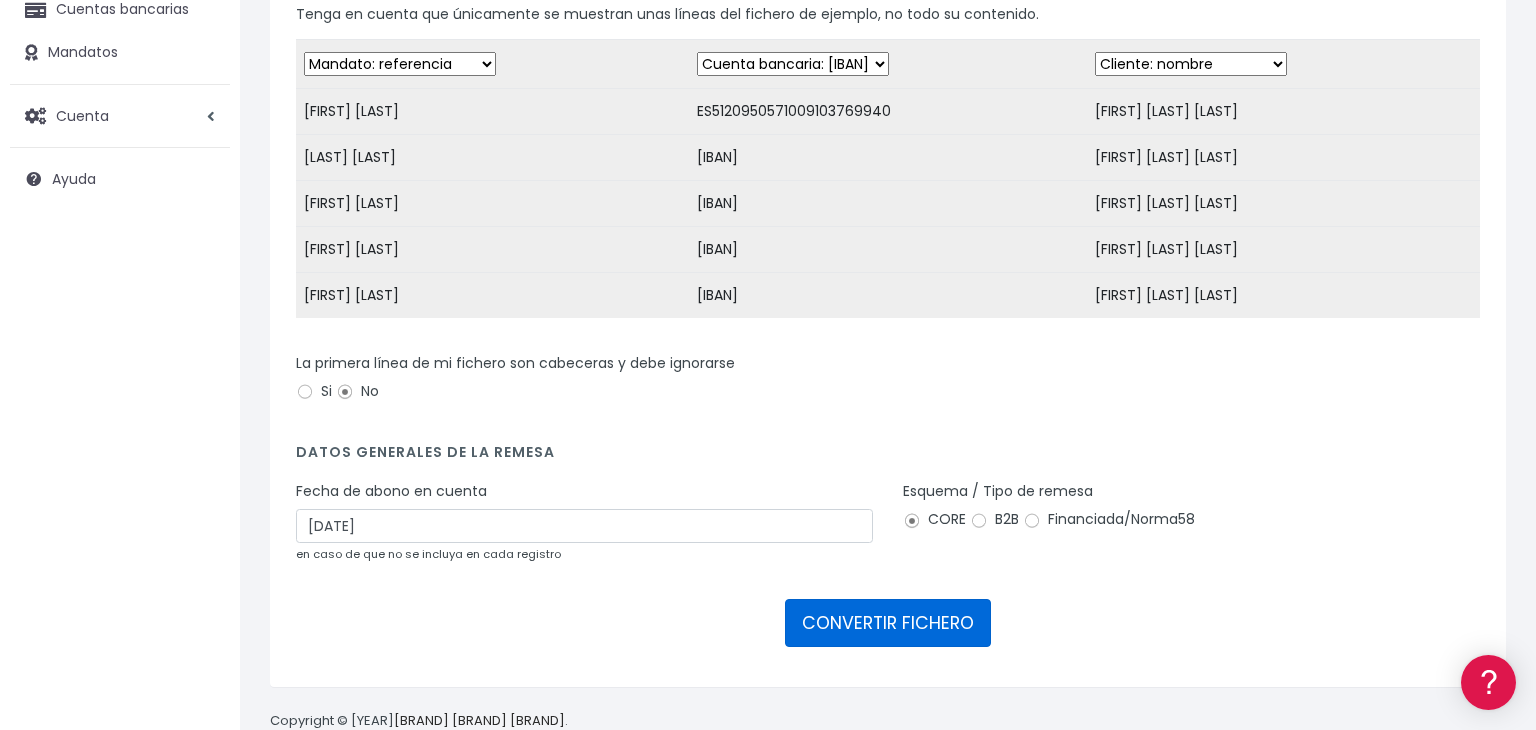click on "CONVERTIR FICHERO" at bounding box center [888, 623] 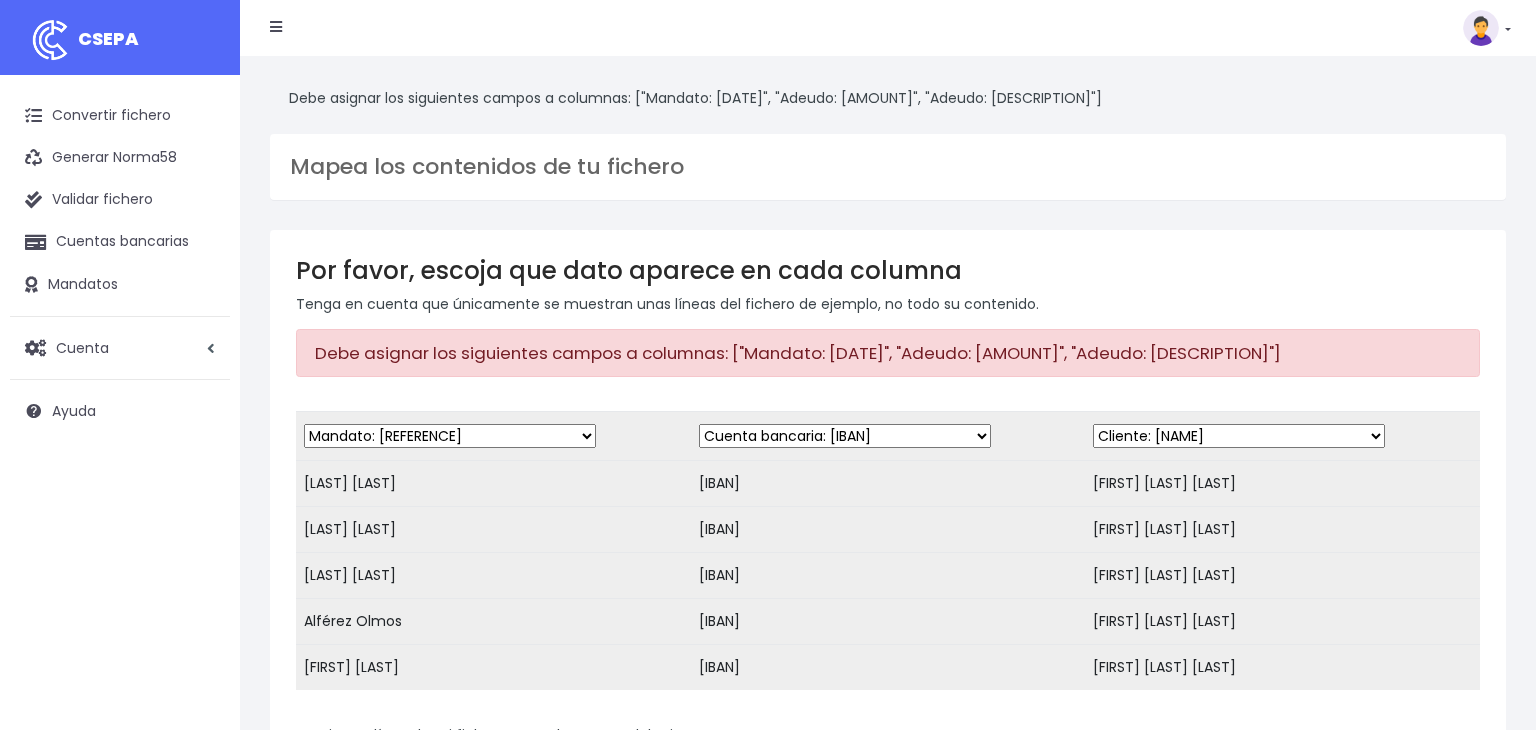 scroll, scrollTop: 0, scrollLeft: 0, axis: both 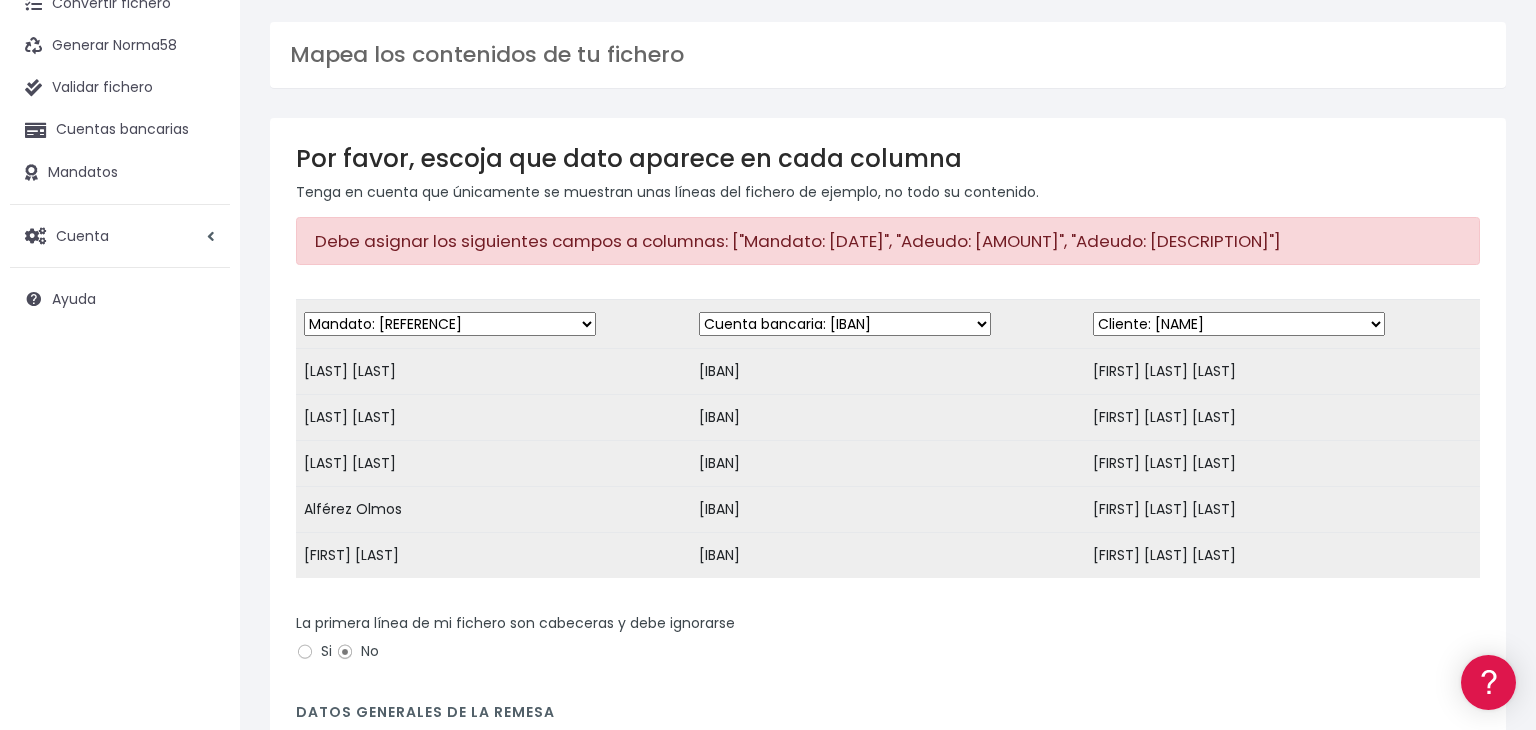 click on "Desechar campo
Cliente: nombre
Cliente: DNI
Cliente: Email
Cliente: Dirección
Cliente: referencia
Cuenta bancaria: BIC
Cuenta bancaria: IBAN
Cuenta bancaria: CC
Mandato: referencia
Mandato: fecha
Adeudo: referencia
Adeudo: importe
Adeudo: fecha de cargo
Adeudo: descripción" at bounding box center [450, 324] 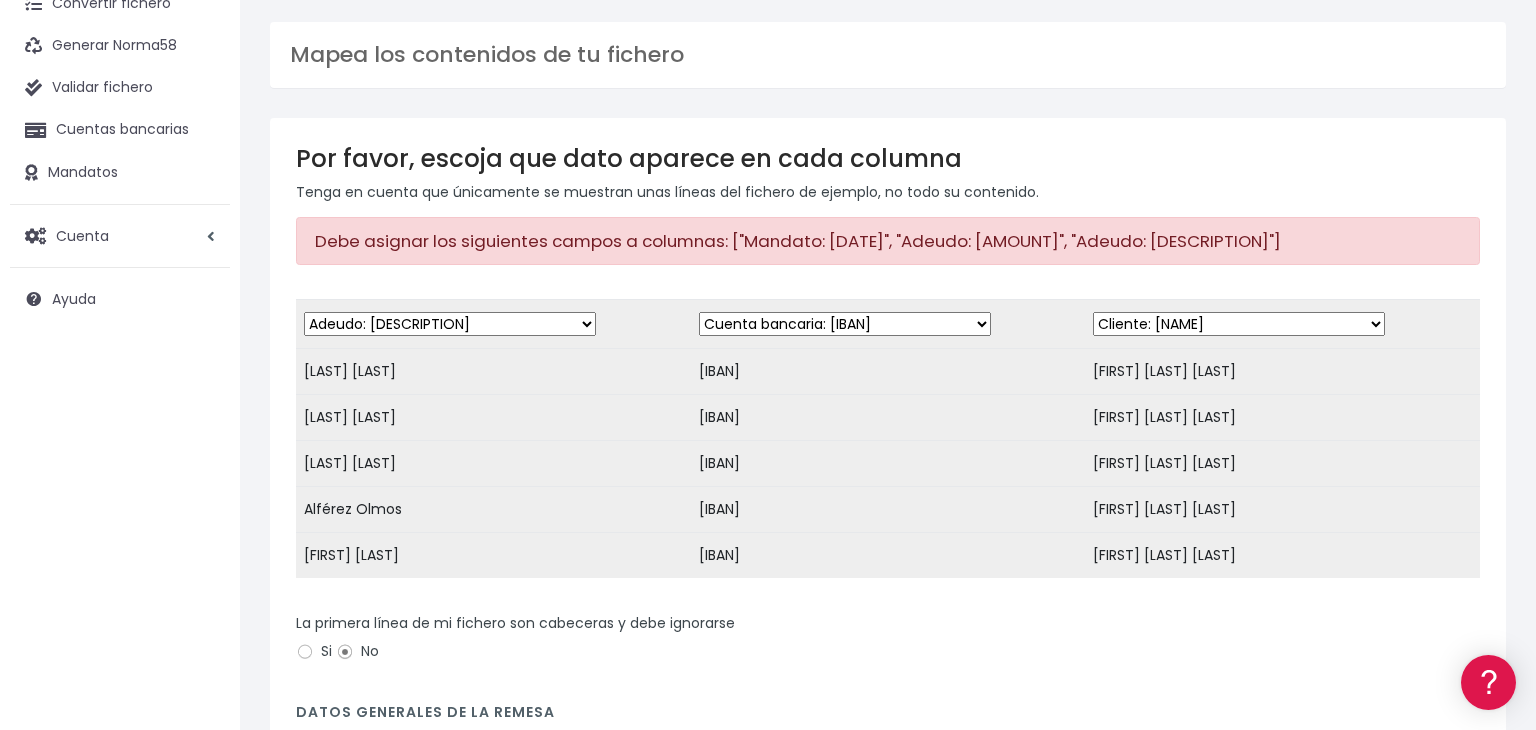 click on "Desechar campo
Cliente: [NAME]
Cliente: [ID]
Cliente: [EMAIL]
Cliente: [ADDRESS]
Cliente: [REFERENCE]
Cuenta bancaria: [BIC]
Cuenta bancaria: [IBAN]
Cuenta bancaria: [CC]
Mandato: [REFERENCE]
Mandato: [DATE]
Adeudo: [REFERENCE]
Adeudo: [AMOUNT]
Adeudo: [DATE]
Adeudo: [DESCRIPTION]" at bounding box center [450, 324] 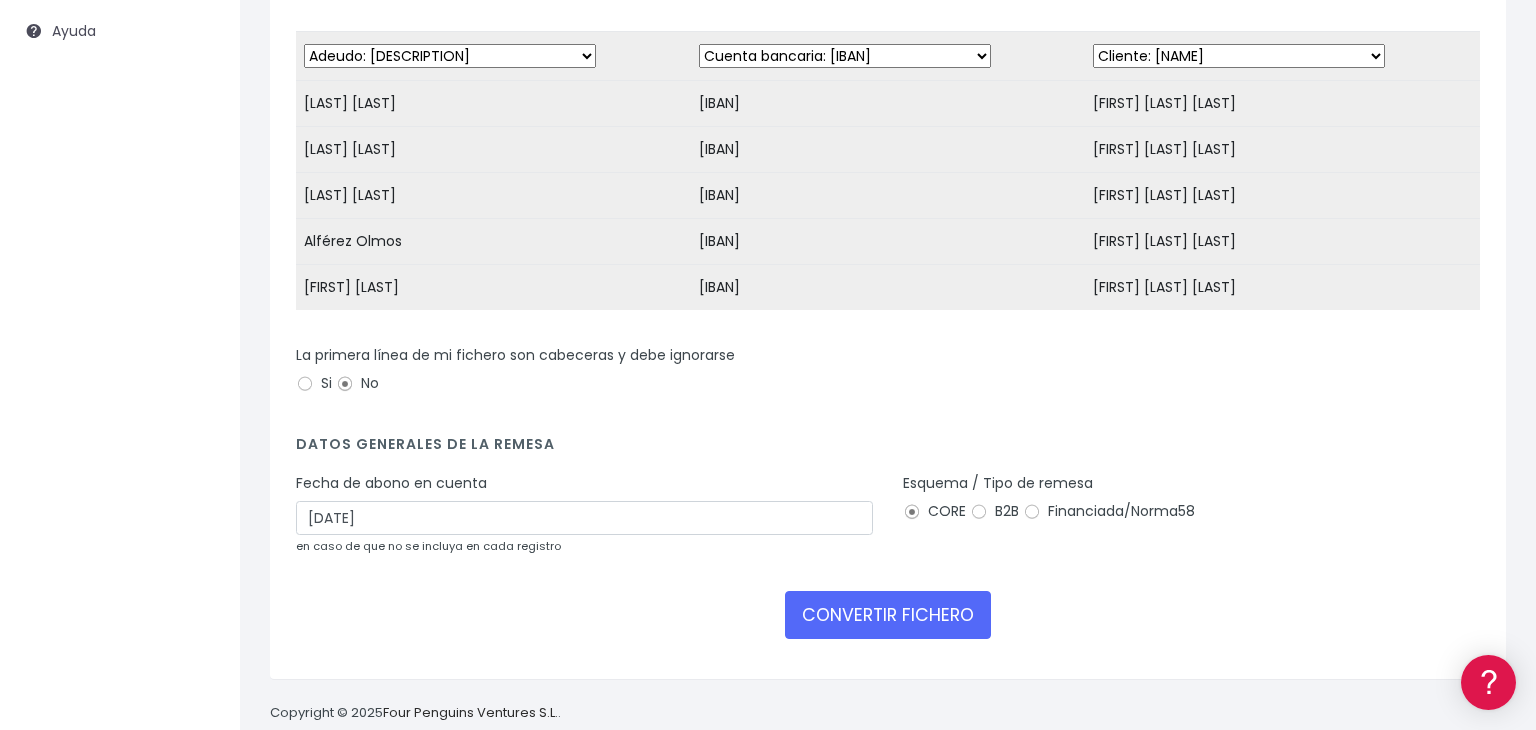 scroll, scrollTop: 412, scrollLeft: 0, axis: vertical 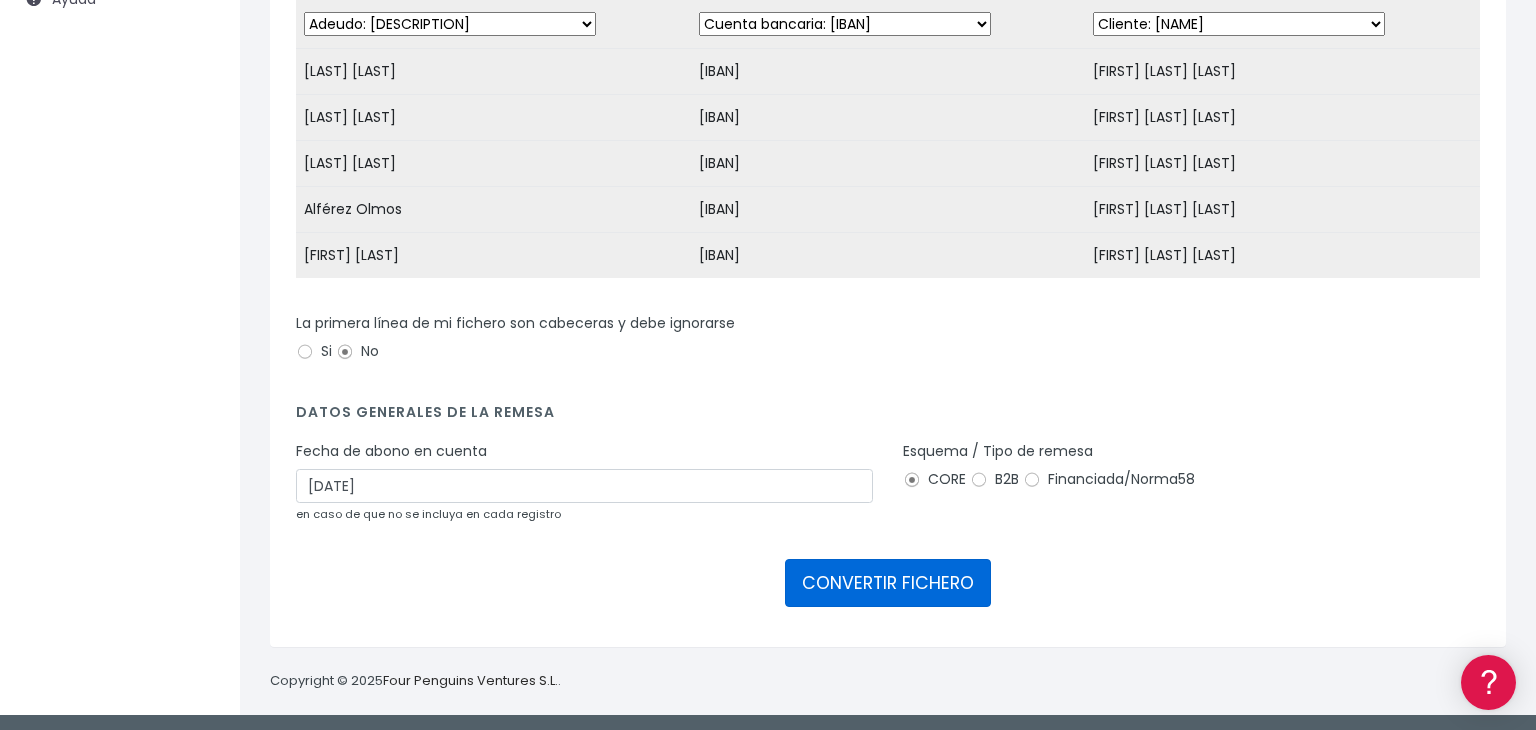 click on "CONVERTIR FICHERO" at bounding box center (888, 583) 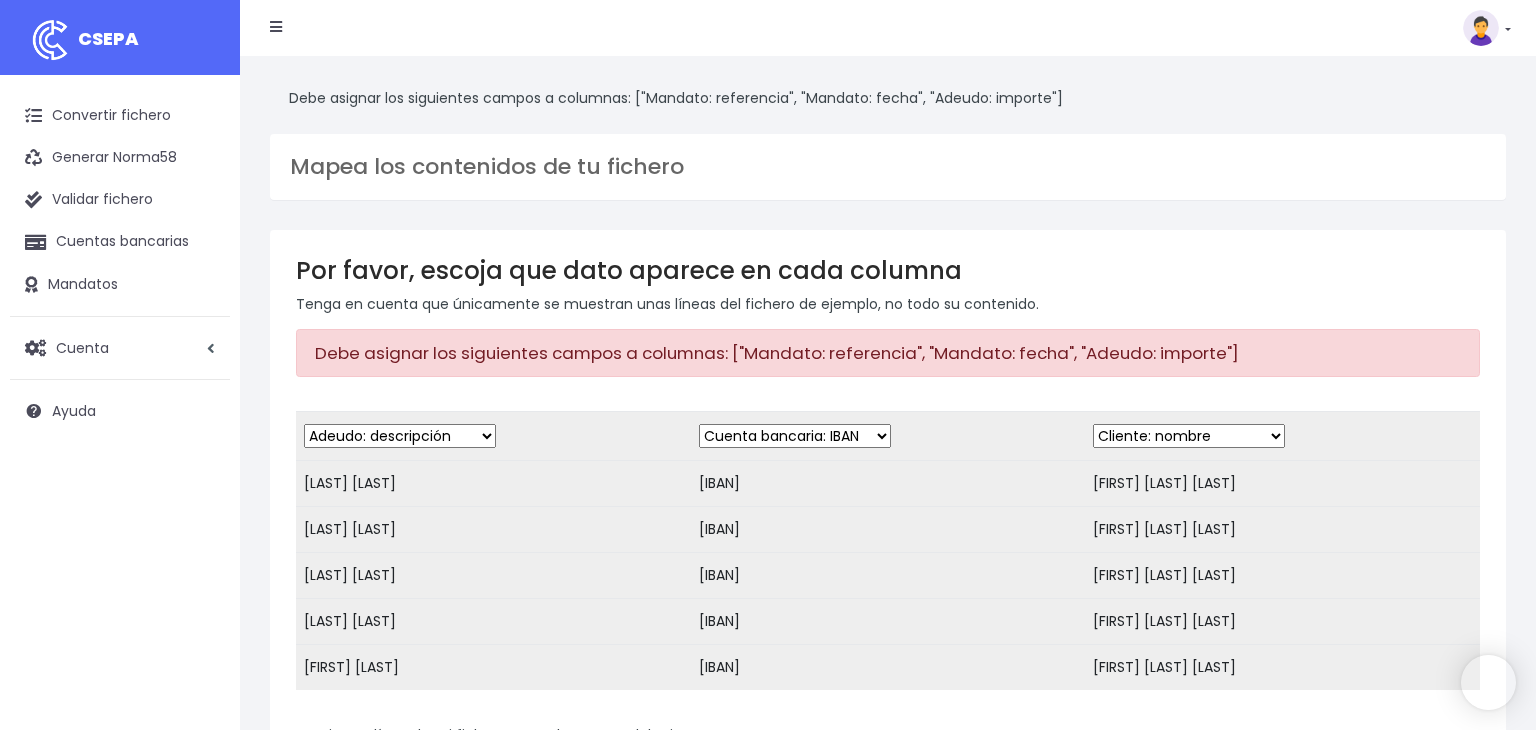 scroll, scrollTop: 0, scrollLeft: 0, axis: both 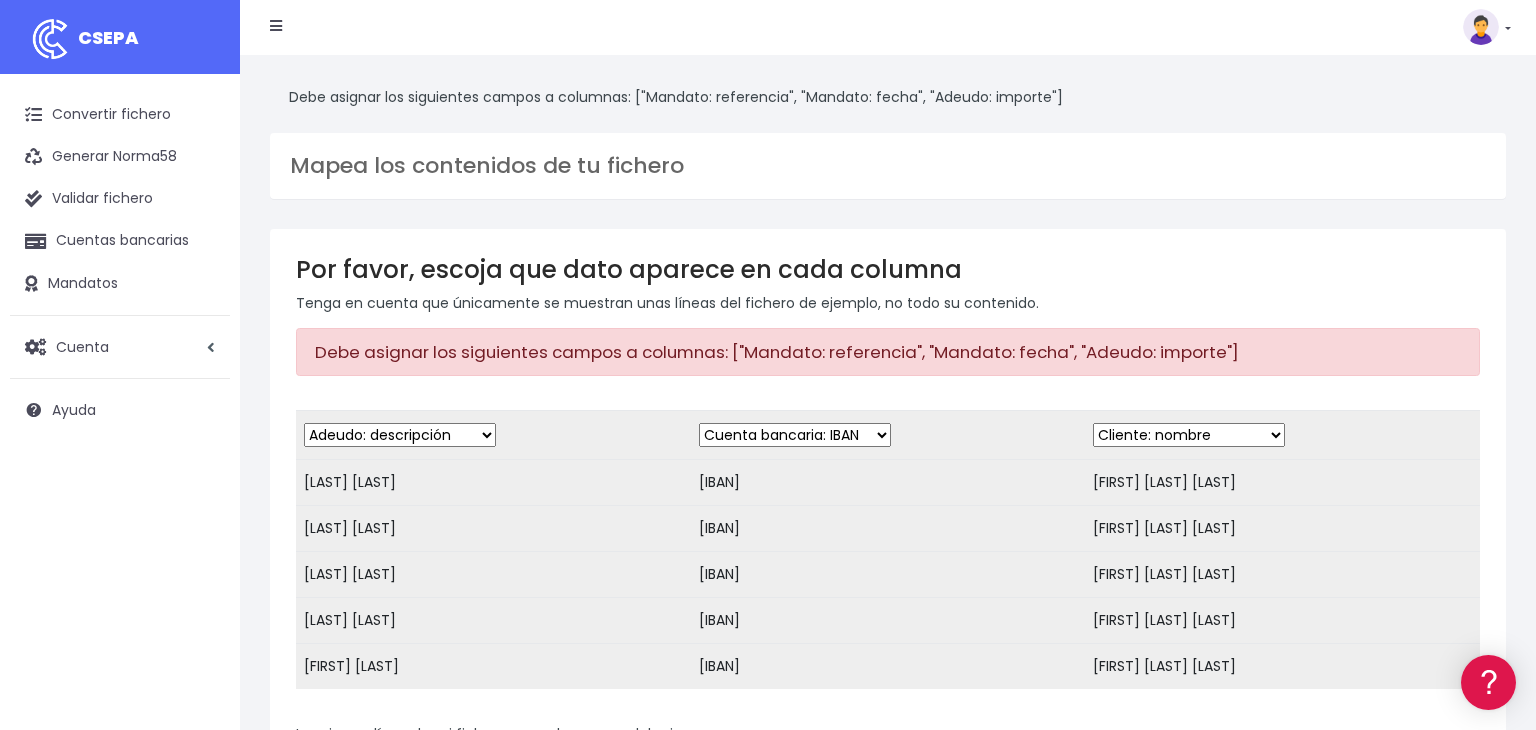 click on "Desechar campo
Cliente: nombre
Cliente: DNI
Cliente: Email
Cliente: Dirección
Cliente: referencia
Cuenta bancaria: BIC
Cuenta bancaria: IBAN
Cuenta bancaria: CC
Mandato: referencia
Mandato: fecha
Adeudo: referencia
Adeudo: importe
Adeudo: fecha de cargo
Adeudo: descripción" at bounding box center [493, 434] 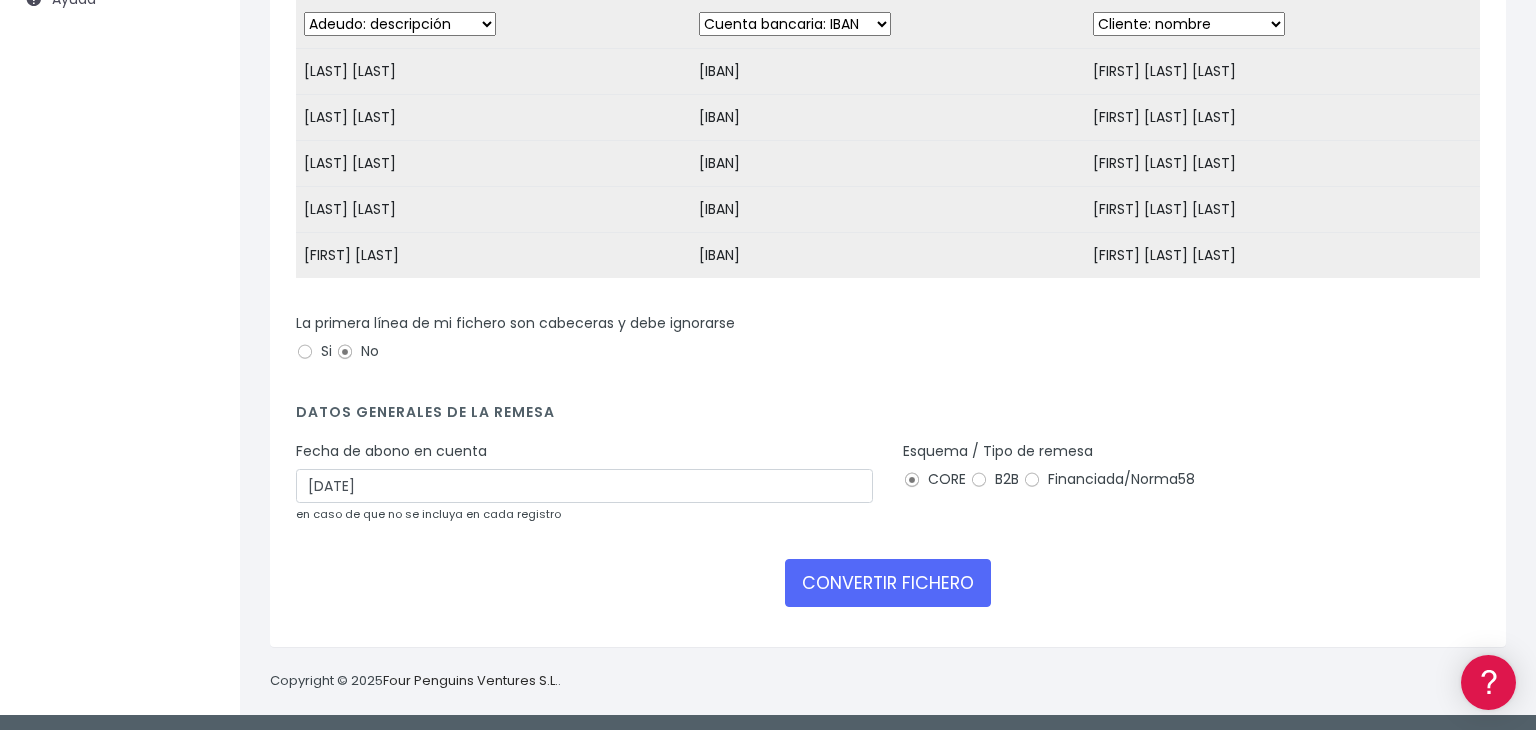 scroll, scrollTop: 0, scrollLeft: 0, axis: both 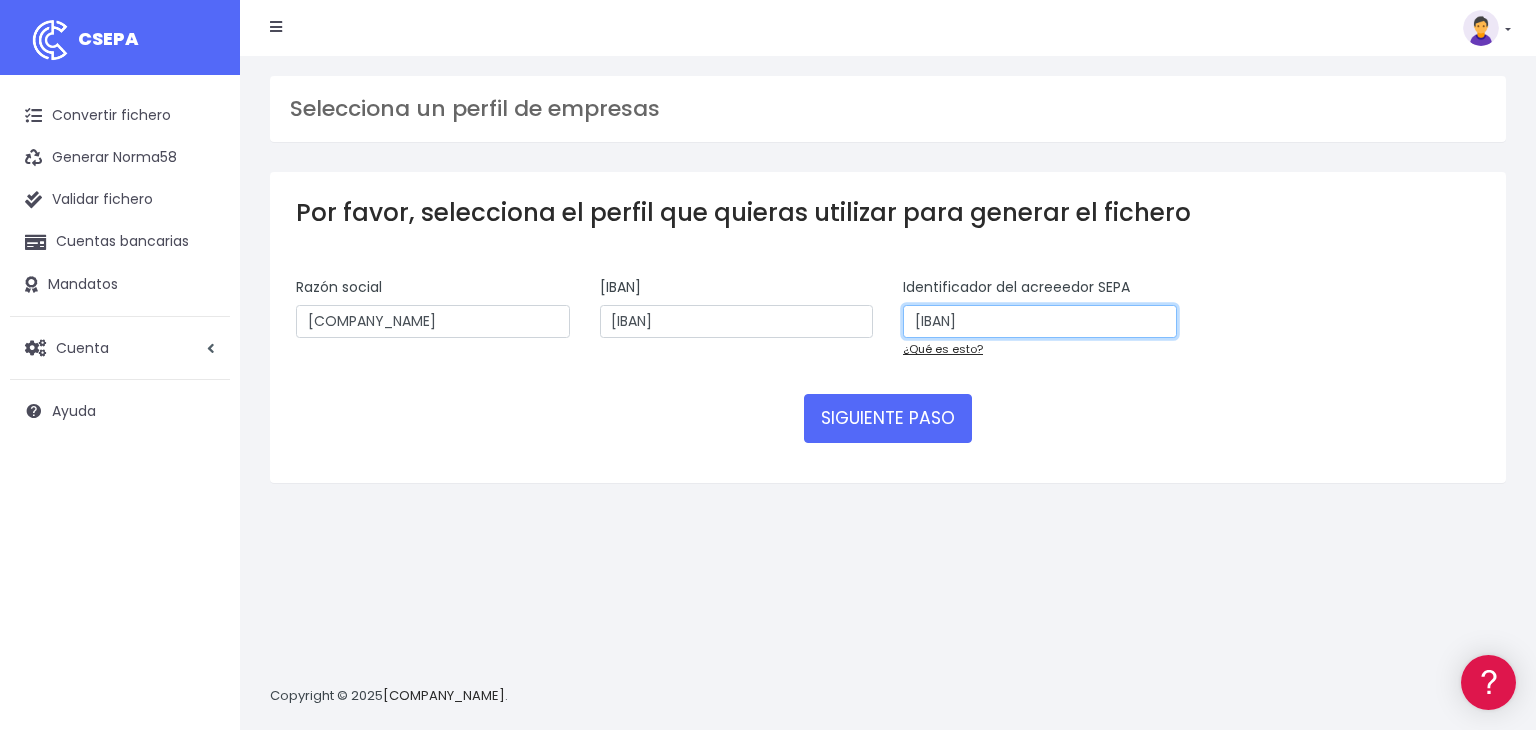 click on "ES22000G46213591" at bounding box center (1040, 322) 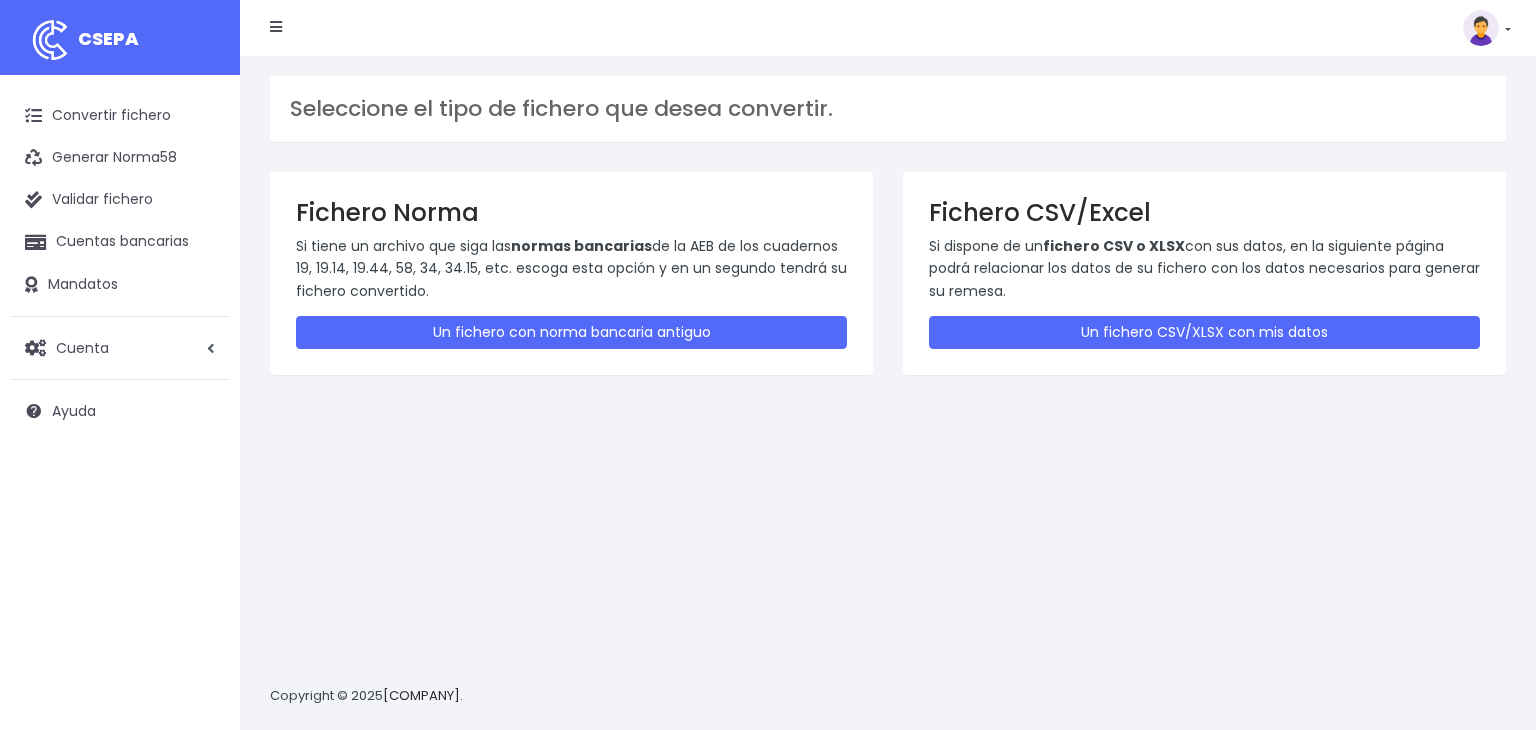 scroll, scrollTop: 19, scrollLeft: 0, axis: vertical 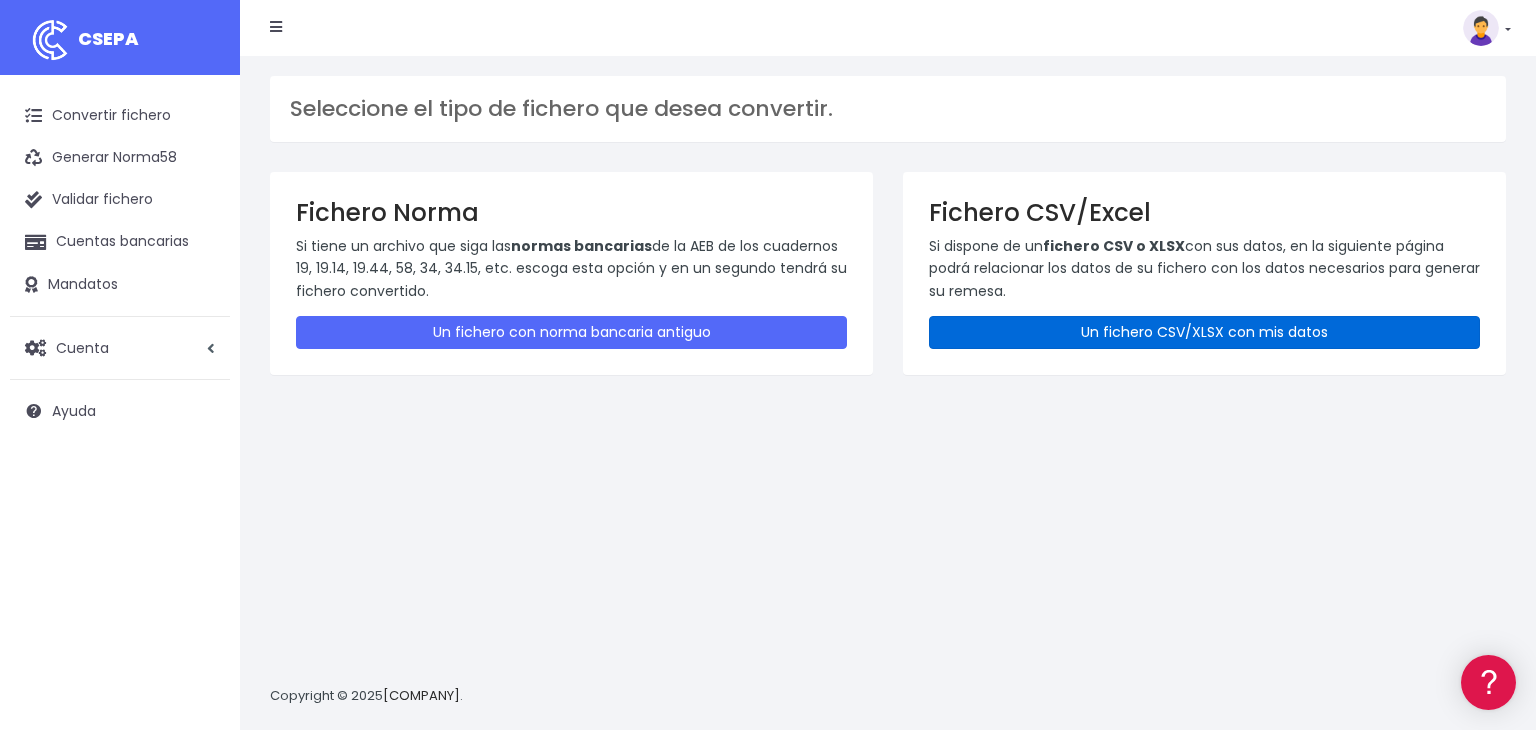 click on "Un fichero CSV/XLSX con mis datos" at bounding box center [1204, 332] 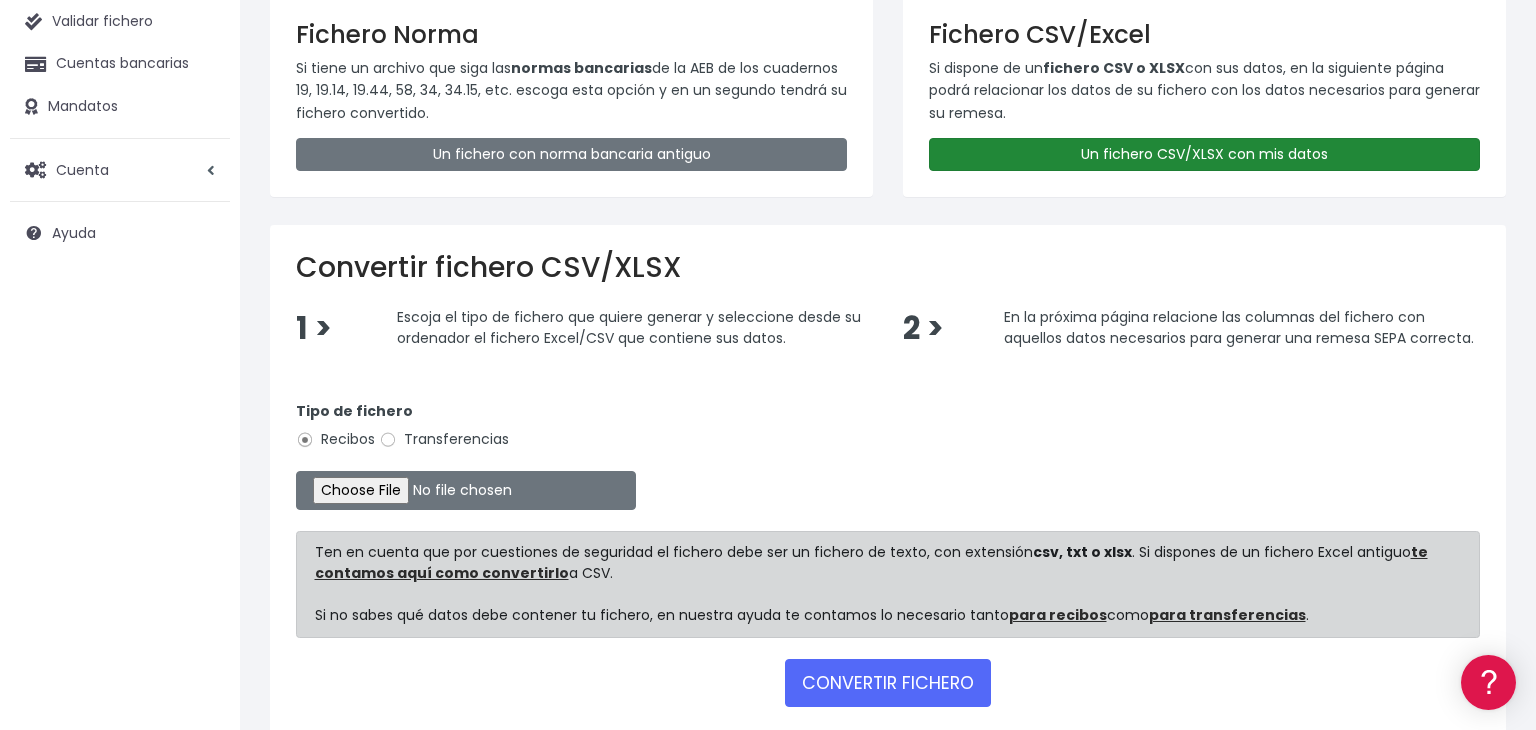 scroll, scrollTop: 198, scrollLeft: 0, axis: vertical 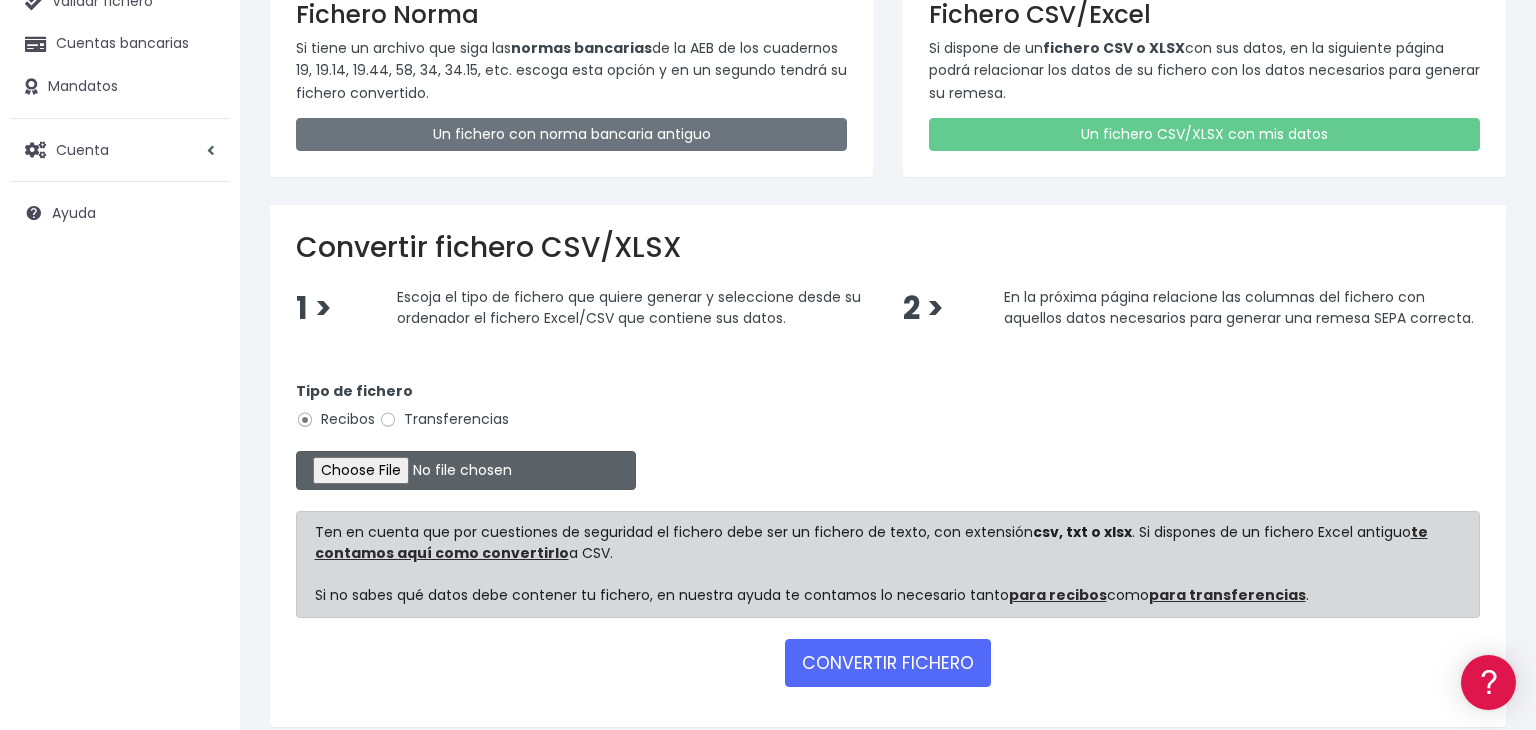click at bounding box center (466, 470) 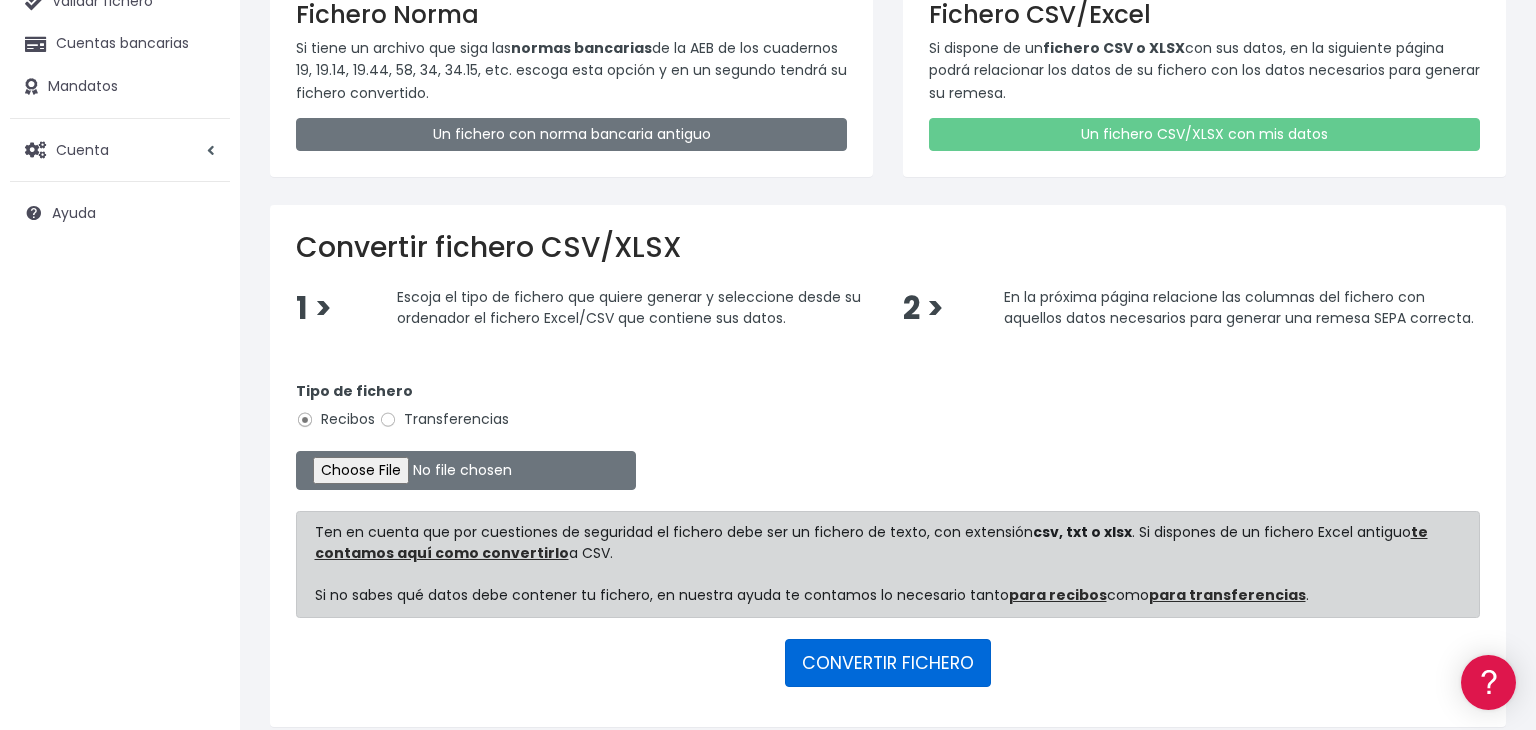 click on "CONVERTIR FICHERO" at bounding box center [888, 663] 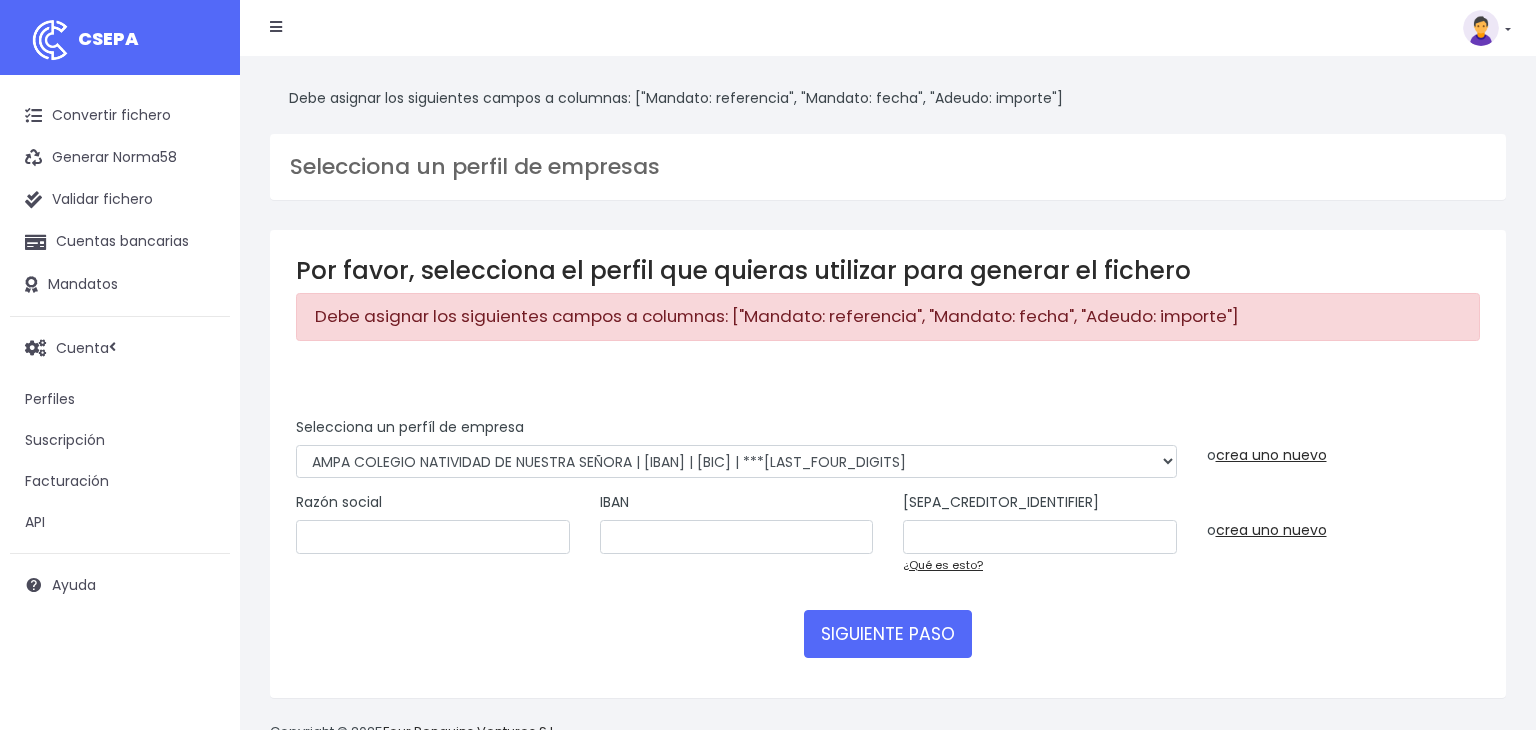scroll, scrollTop: 0, scrollLeft: 0, axis: both 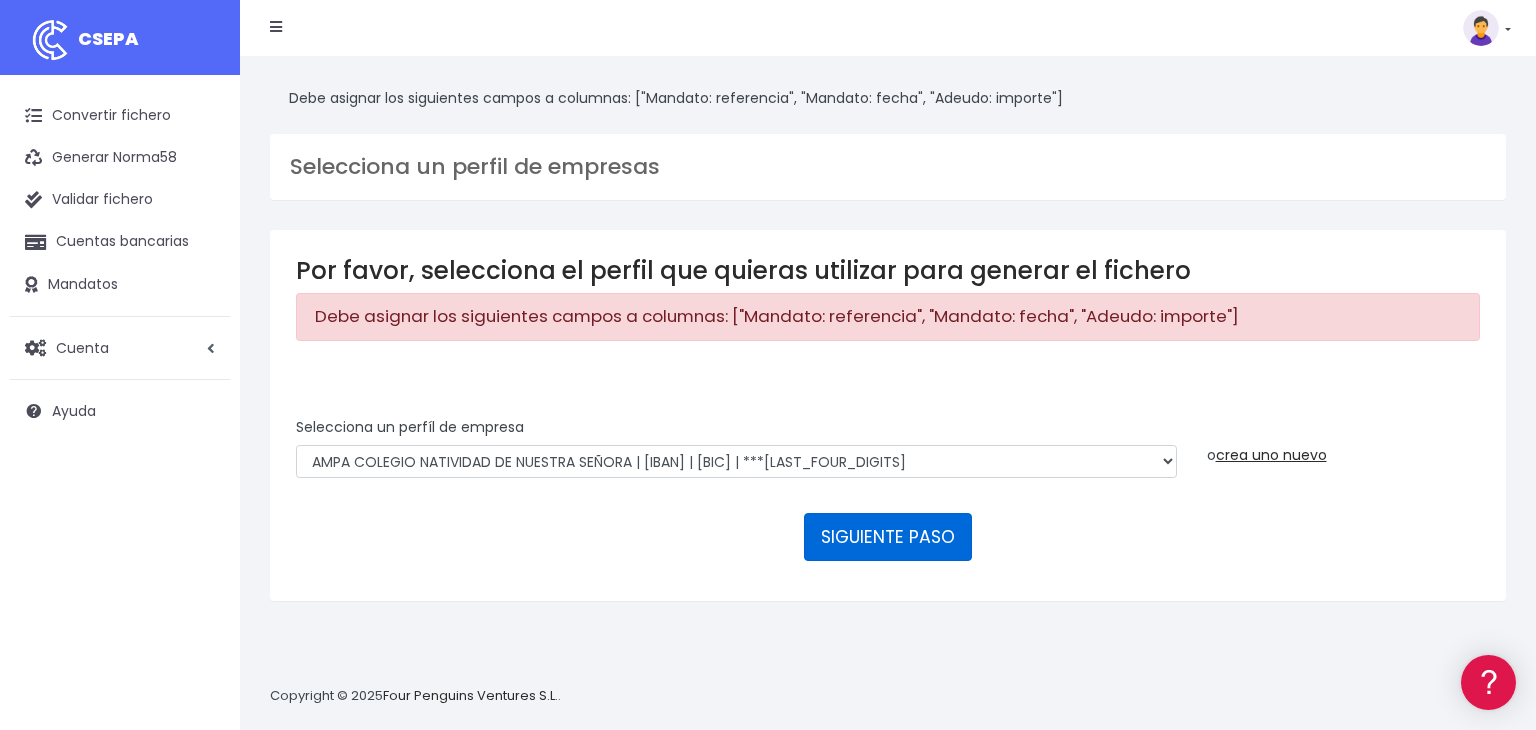 click on "SIGUIENTE PASO" at bounding box center (888, 537) 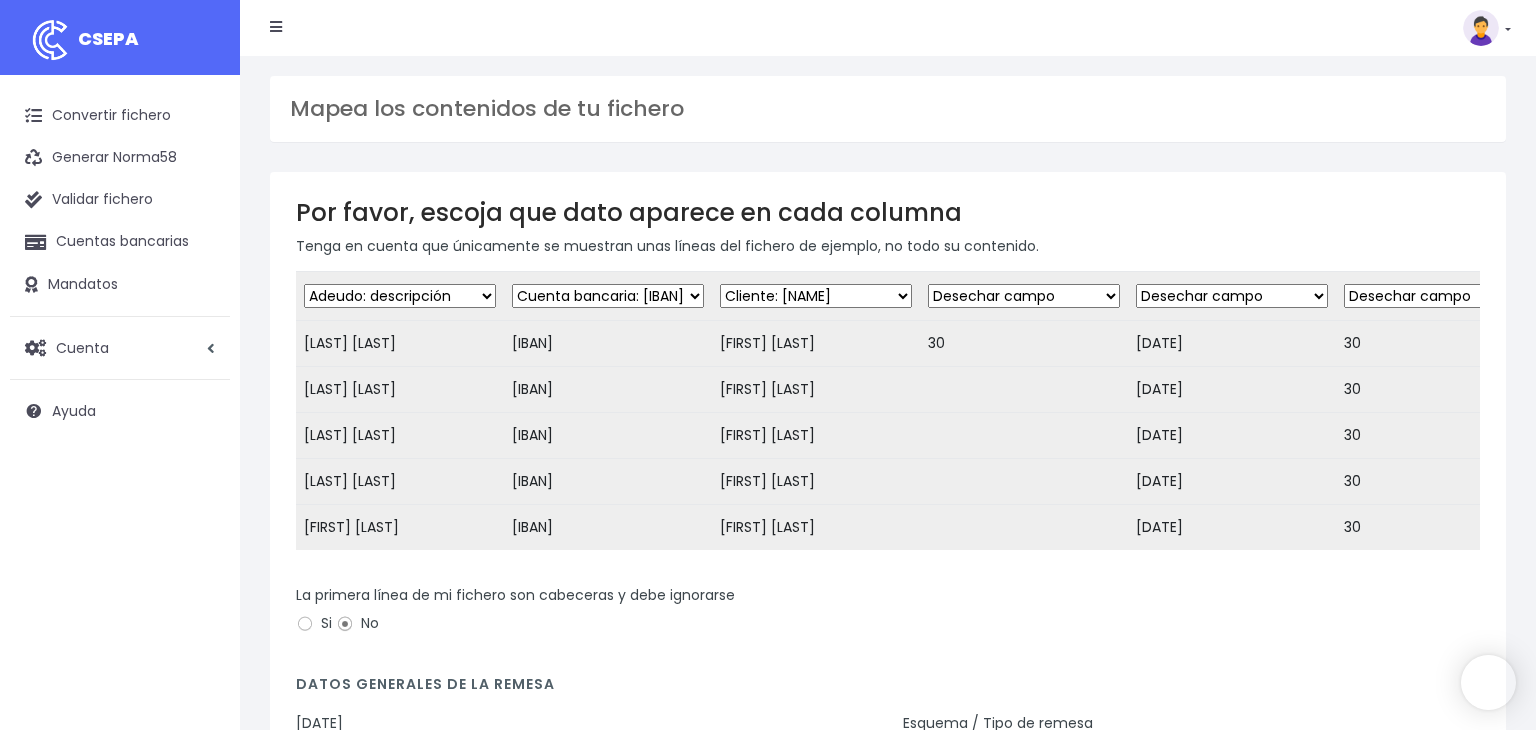 scroll, scrollTop: 0, scrollLeft: 0, axis: both 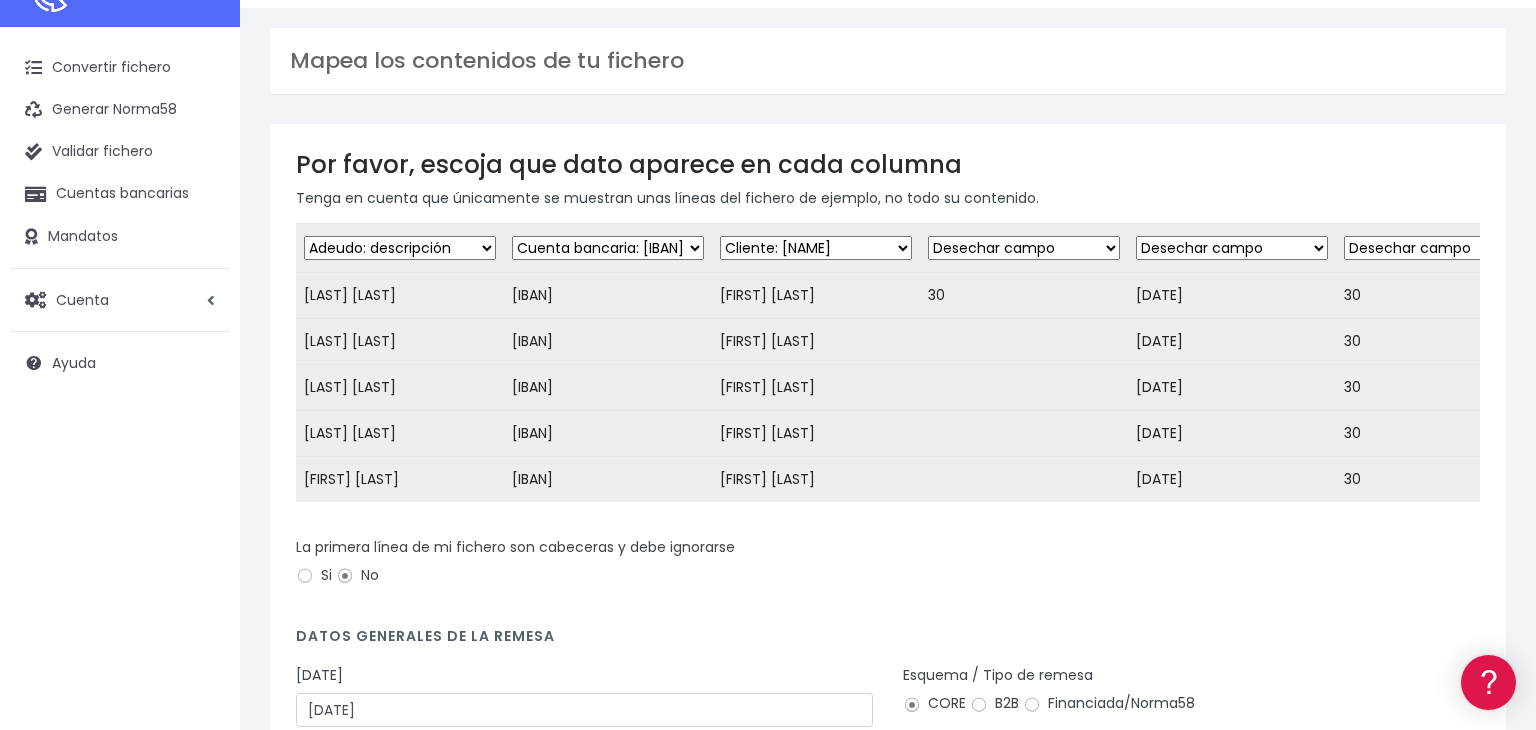 click on "Desechar campo
Cliente: nombre
Cliente: DNI
Cliente: Email
Cliente: Dirección
Cliente: referencia
Cuenta bancaria: BIC
Cuenta bancaria: IBAN
Cuenta bancaria: CC
Mandato: referencia
Mandato: fecha
Adeudo: referencia
Adeudo: importe
Adeudo: fecha de cargo
Adeudo: descripción" at bounding box center (400, 248) 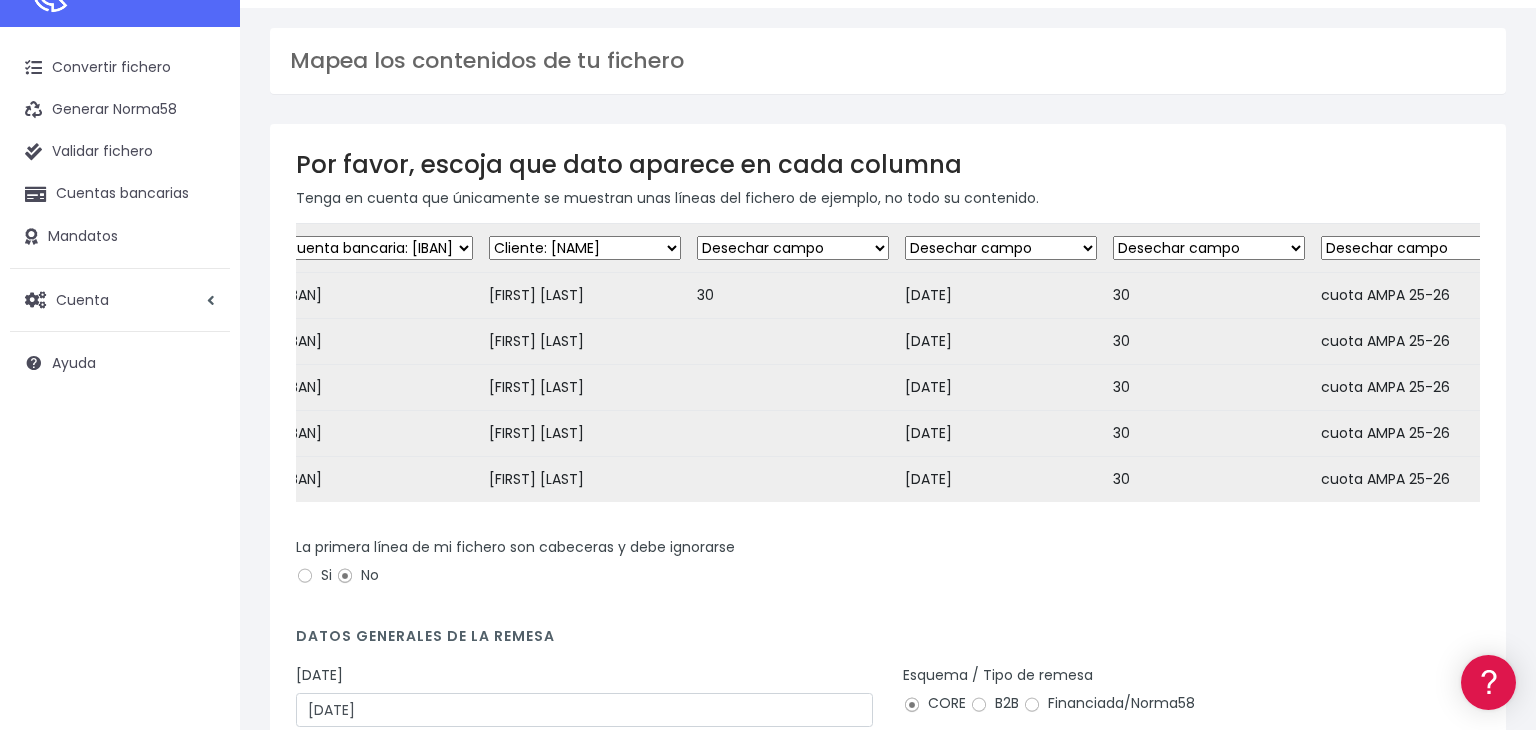scroll, scrollTop: 0, scrollLeft: 243, axis: horizontal 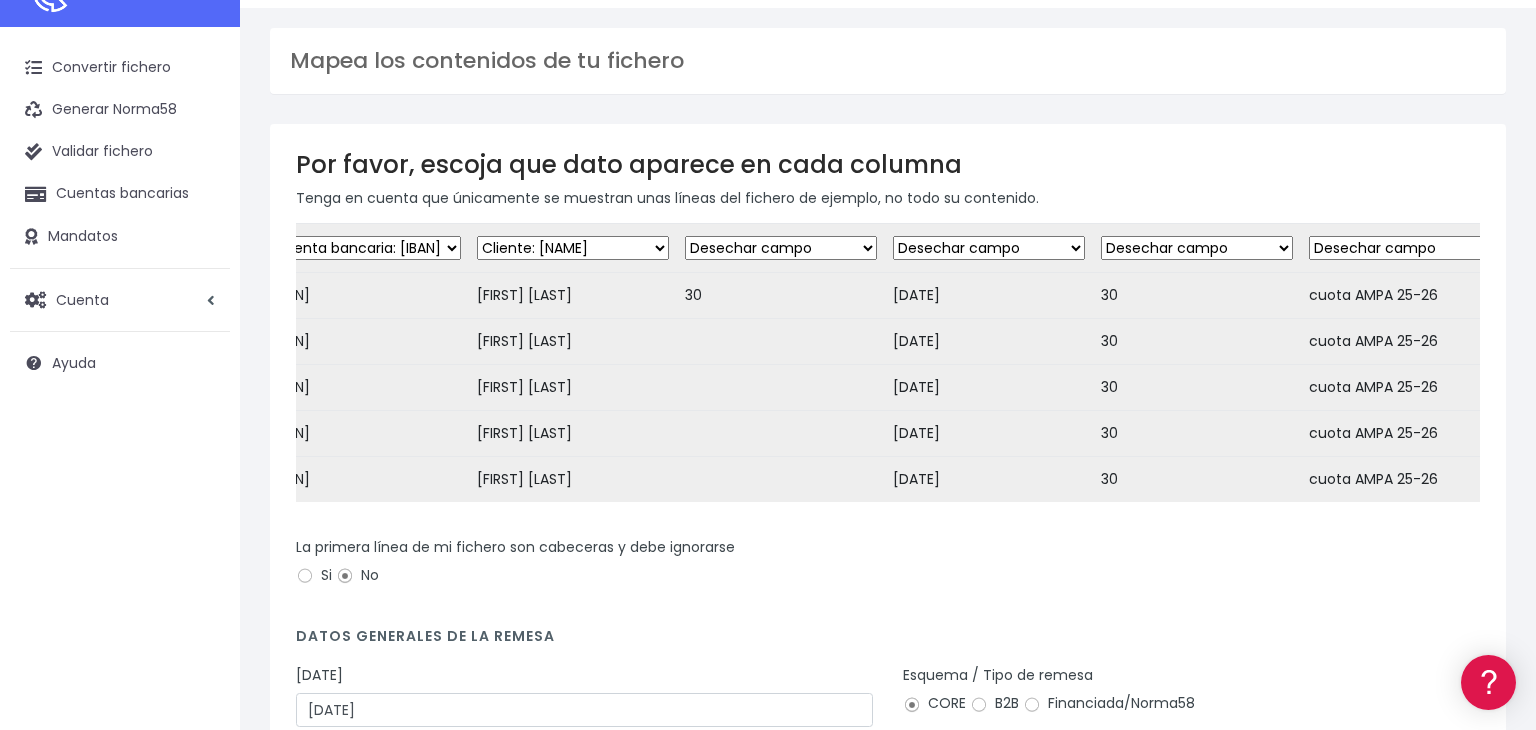 click on "Desechar campo
Cliente: nombre
Cliente: DNI
Cliente: Email
Cliente: Dirección
Cliente: referencia
Cuenta bancaria: BIC
Cuenta bancaria: IBAN
Cuenta bancaria: CC
Mandato: referencia
Mandato: fecha
Adeudo: referencia
Adeudo: importe
Adeudo: fecha de cargo
Adeudo: descripción" at bounding box center (989, 248) 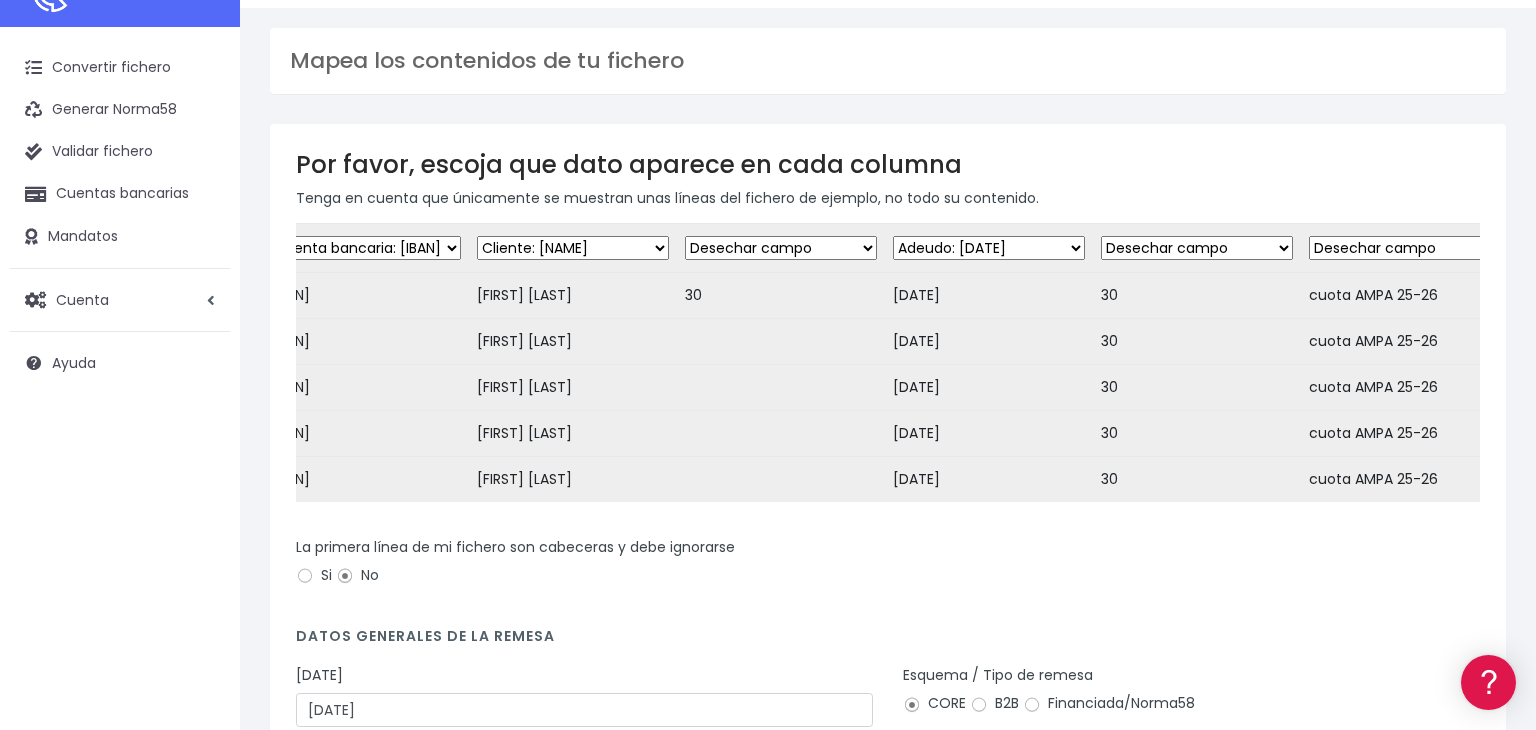 click on "Desechar campo
Cliente: nombre
Cliente: DNI
Cliente: Email
Cliente: Dirección
Cliente: referencia
Cuenta bancaria: BIC
Cuenta bancaria: IBAN
Cuenta bancaria: CC
Mandato: referencia
Mandato: fecha
Adeudo: referencia
Adeudo: importe
Adeudo: fecha de cargo
Adeudo: descripción" at bounding box center (989, 248) 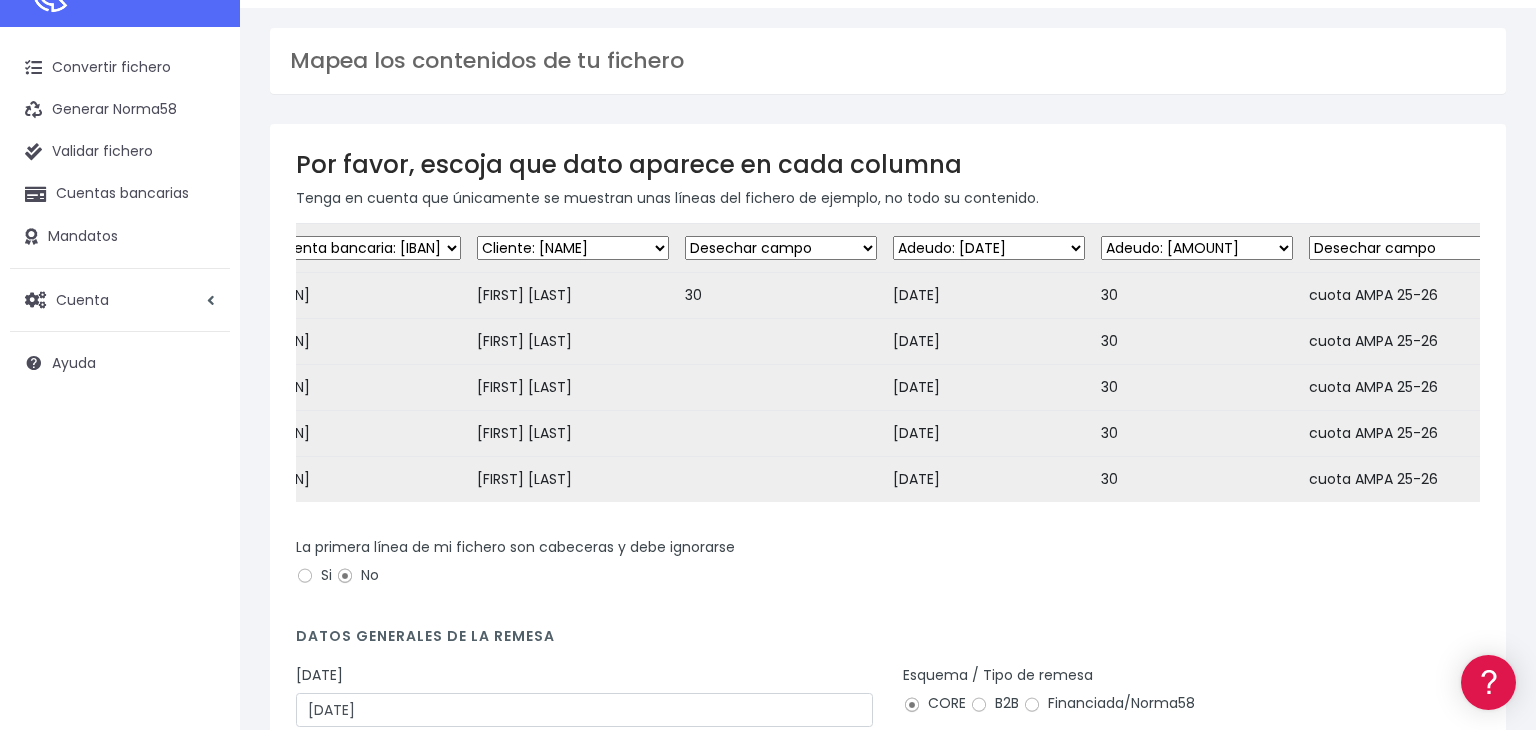 click on "Desechar campo
Cliente: nombre
Cliente: DNI
Cliente: Email
Cliente: Dirección
Cliente: referencia
Cuenta bancaria: BIC
Cuenta bancaria: IBAN
Cuenta bancaria: CC
Mandato: referencia
Mandato: fecha
Adeudo: referencia
Adeudo: importe
Adeudo: fecha de cargo
Adeudo: descripción" at bounding box center [1197, 248] 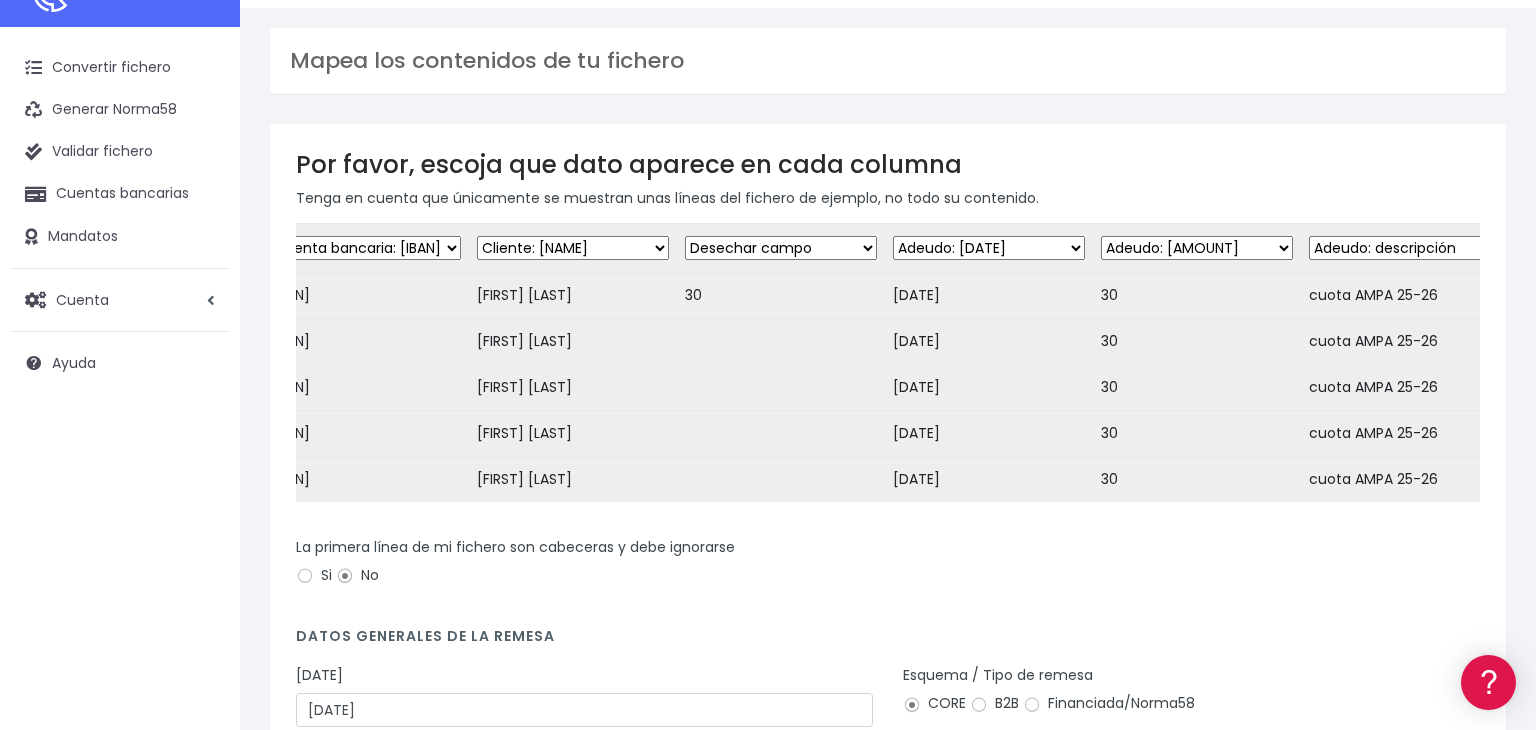 click on "Desechar campo
Cliente: nombre
Cliente: DNI
Cliente: Email
Cliente: Dirección
Cliente: referencia
Cuenta bancaria: BIC
Cuenta bancaria: IBAN
Cuenta bancaria: CC
Mandato: referencia
Mandato: fecha
Adeudo: referencia
Adeudo: importe
Adeudo: fecha de cargo
Adeudo: descripción" at bounding box center (1405, 248) 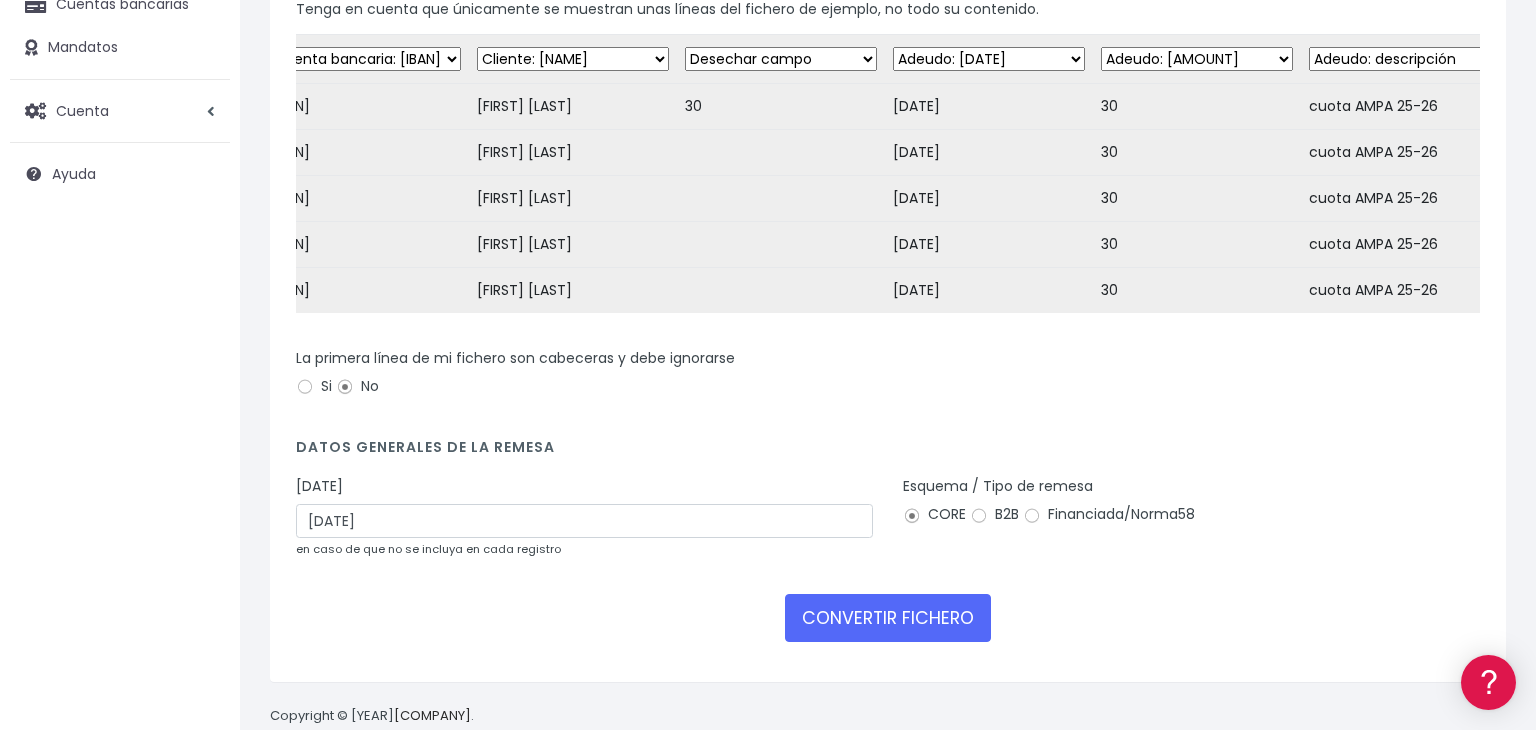 scroll, scrollTop: 272, scrollLeft: 0, axis: vertical 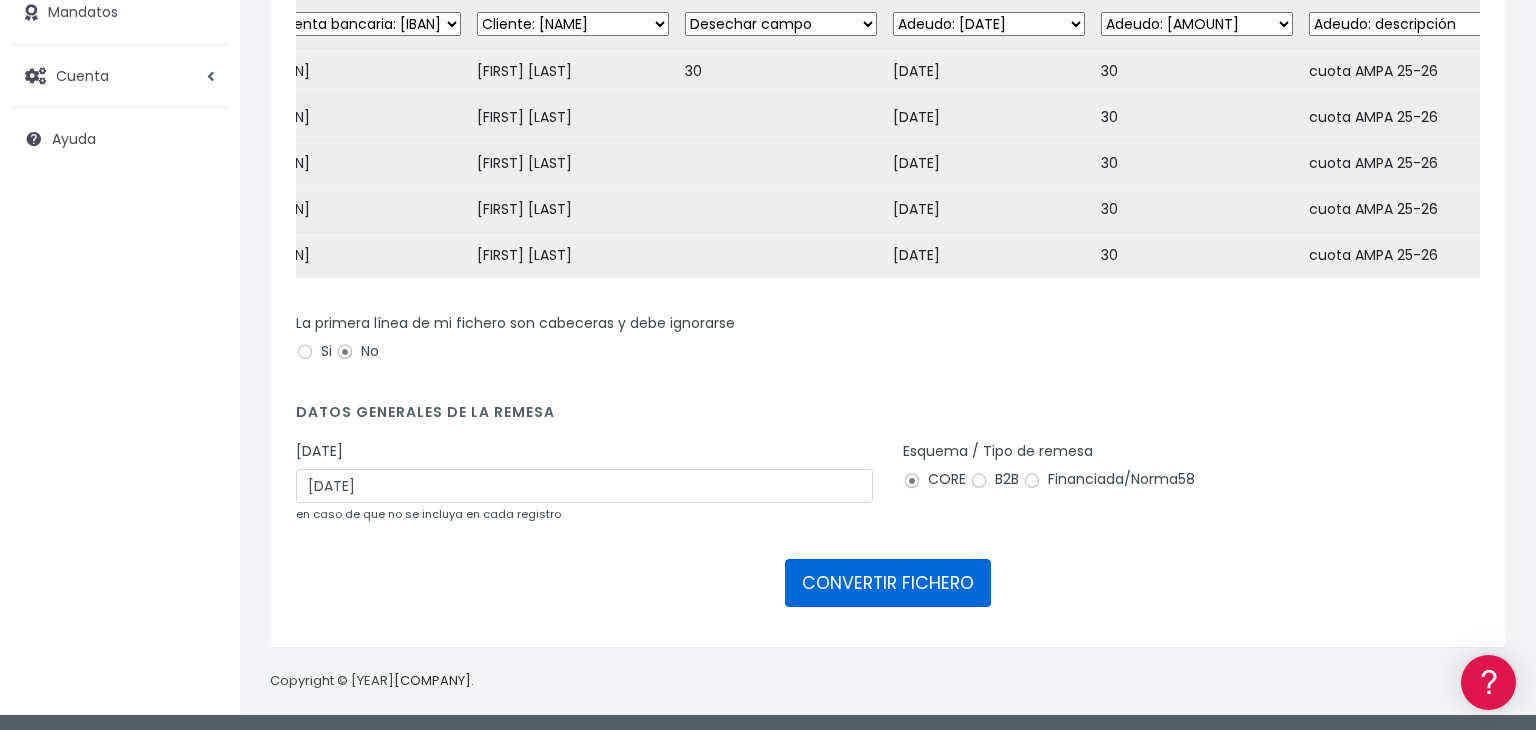 click on "CONVERTIR FICHERO" at bounding box center [888, 583] 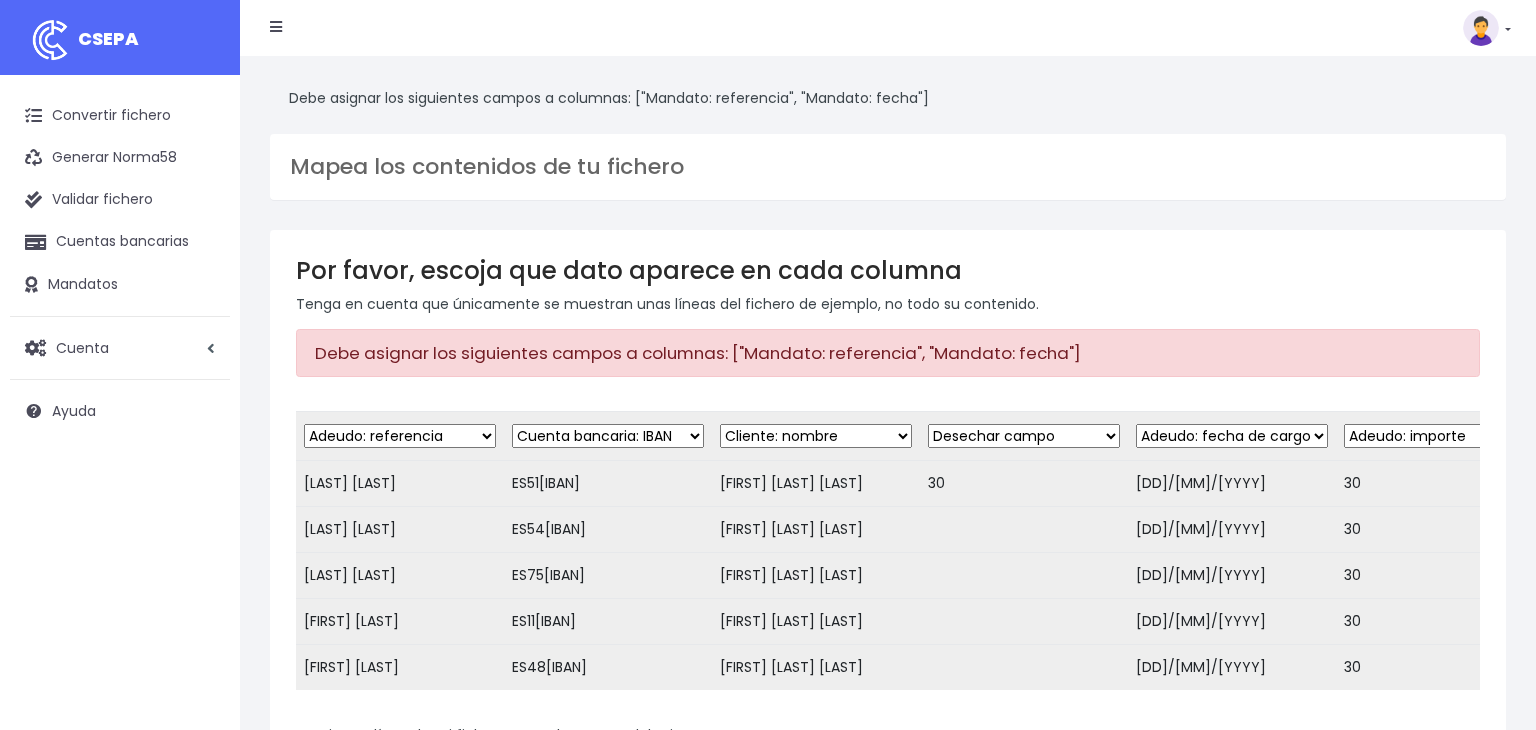 scroll, scrollTop: 0, scrollLeft: 0, axis: both 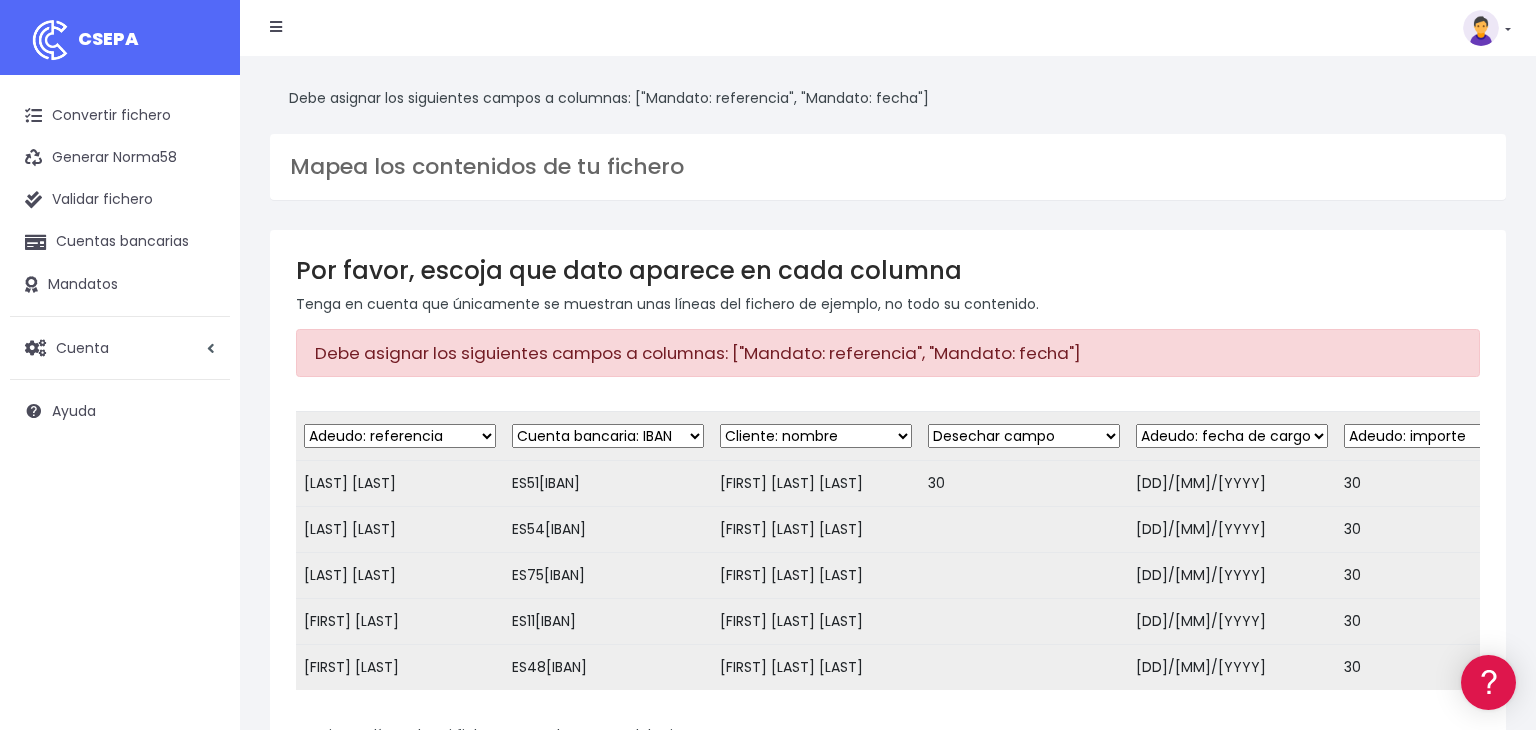 click on "Desechar campo
Cliente: nombre
Cliente: DNI
Cliente: Email
Cliente: Dirección
Cliente: referencia
Cuenta bancaria: BIC
Cuenta bancaria: IBAN
Cuenta bancaria: CC
Mandato: referencia
Mandato: fecha
Adeudo: referencia
Adeudo: importe
Adeudo: fecha de cargo
Adeudo: descripción" at bounding box center [1232, 436] 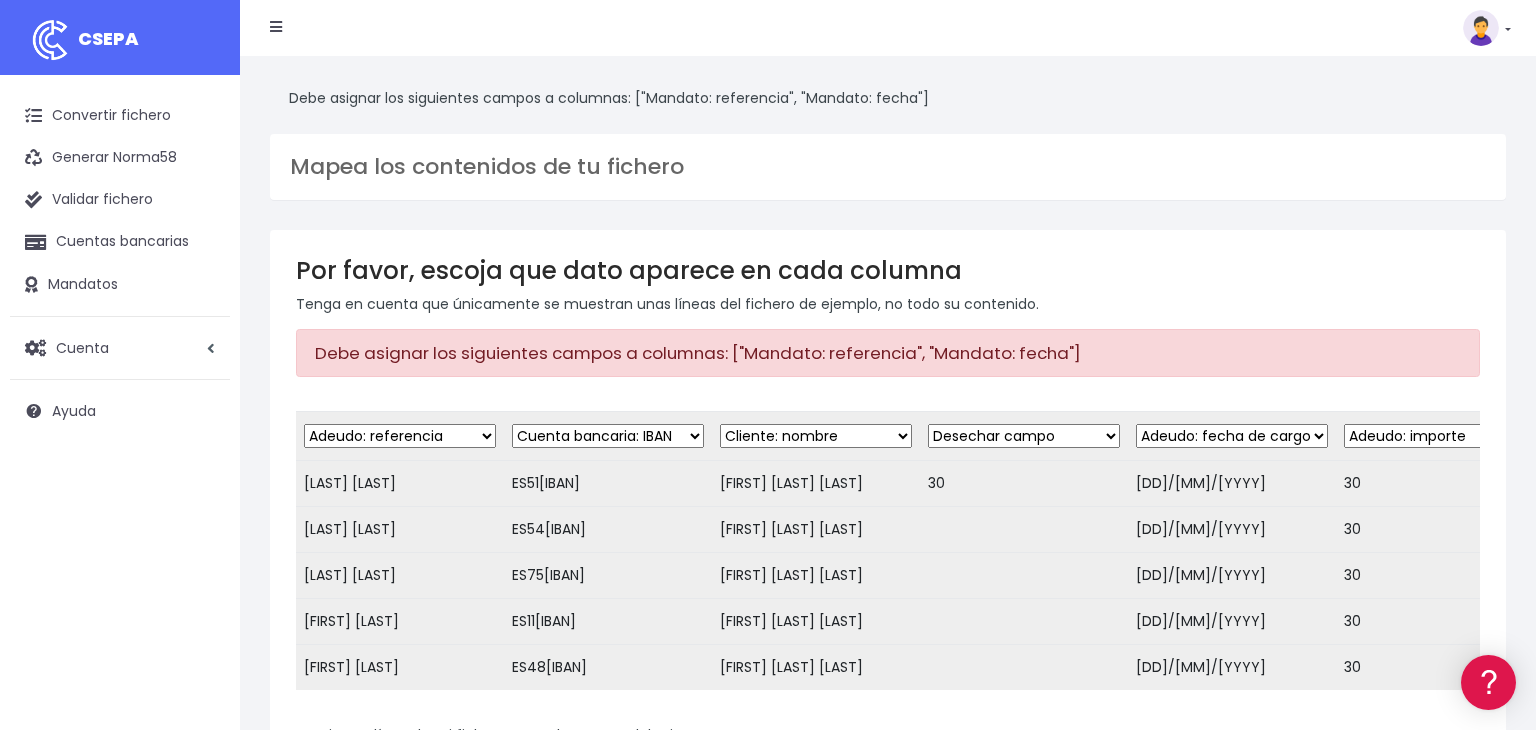 click on "Por favor, escoja que dato aparece en cada columna
Tenga en cuenta que únicamente se muestran unas líneas del fichero de ejemplo, no todo su contenido.
Debe asignar los siguientes campos a columnas: ["Mandato: referencia", "Mandato: fecha"]
Desechar campo
Cliente: nombre
Cliente: DNI
Cliente: Email
Cliente: Dirección
Cliente: referencia
Cuenta bancaria: BIC
Cuenta bancaria: IBAN
Cuenta bancaria: CC
Mandato: referencia
Mandato: fecha
Adeudo: referencia
Adeudo: importe
Adeudo: fecha de cargo
Adeudo: descripción
Desechar campo
Cliente: nombre
Cliente: DNI
Cliente: Email
Cliente: Dirección
Cliente: referencia" at bounding box center (888, 644) 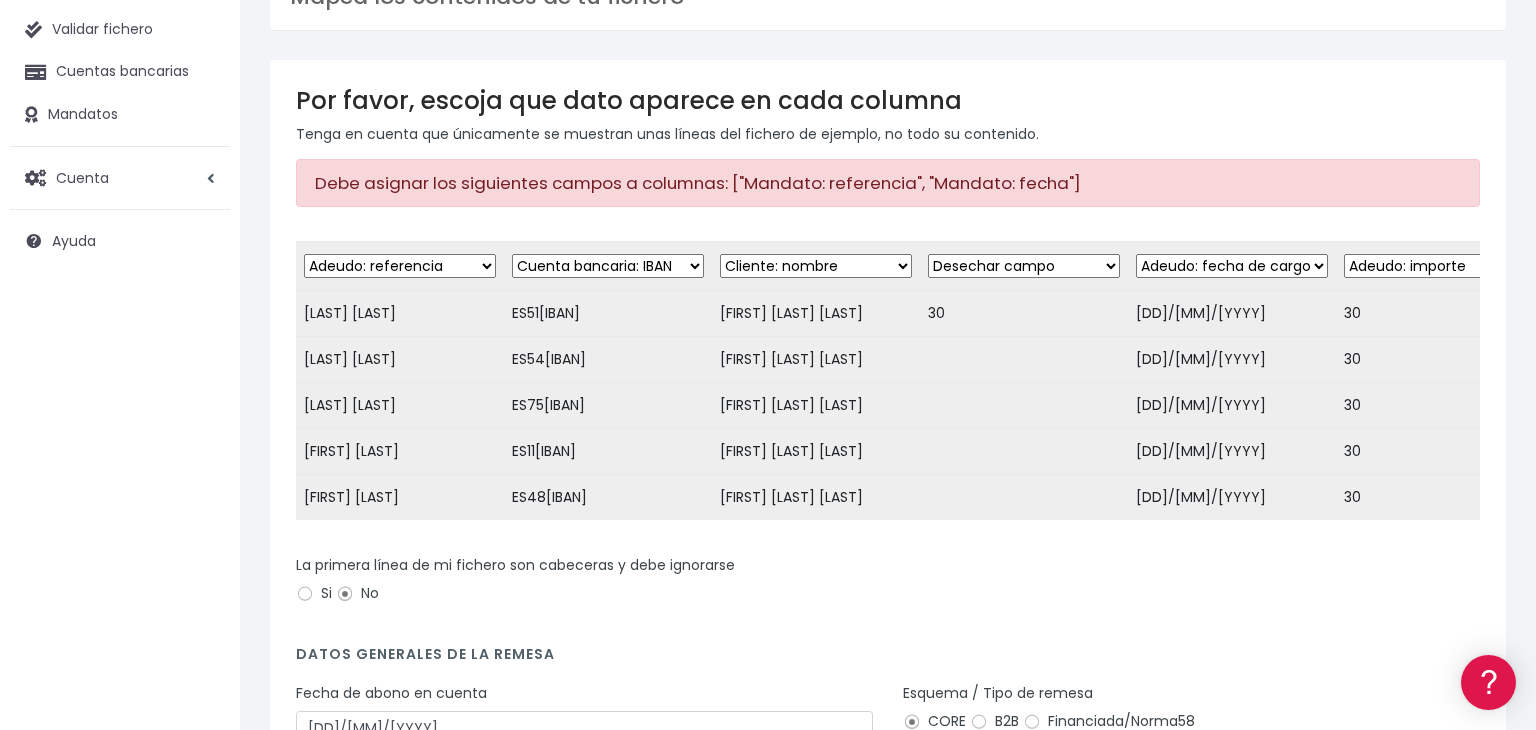 scroll, scrollTop: 171, scrollLeft: 0, axis: vertical 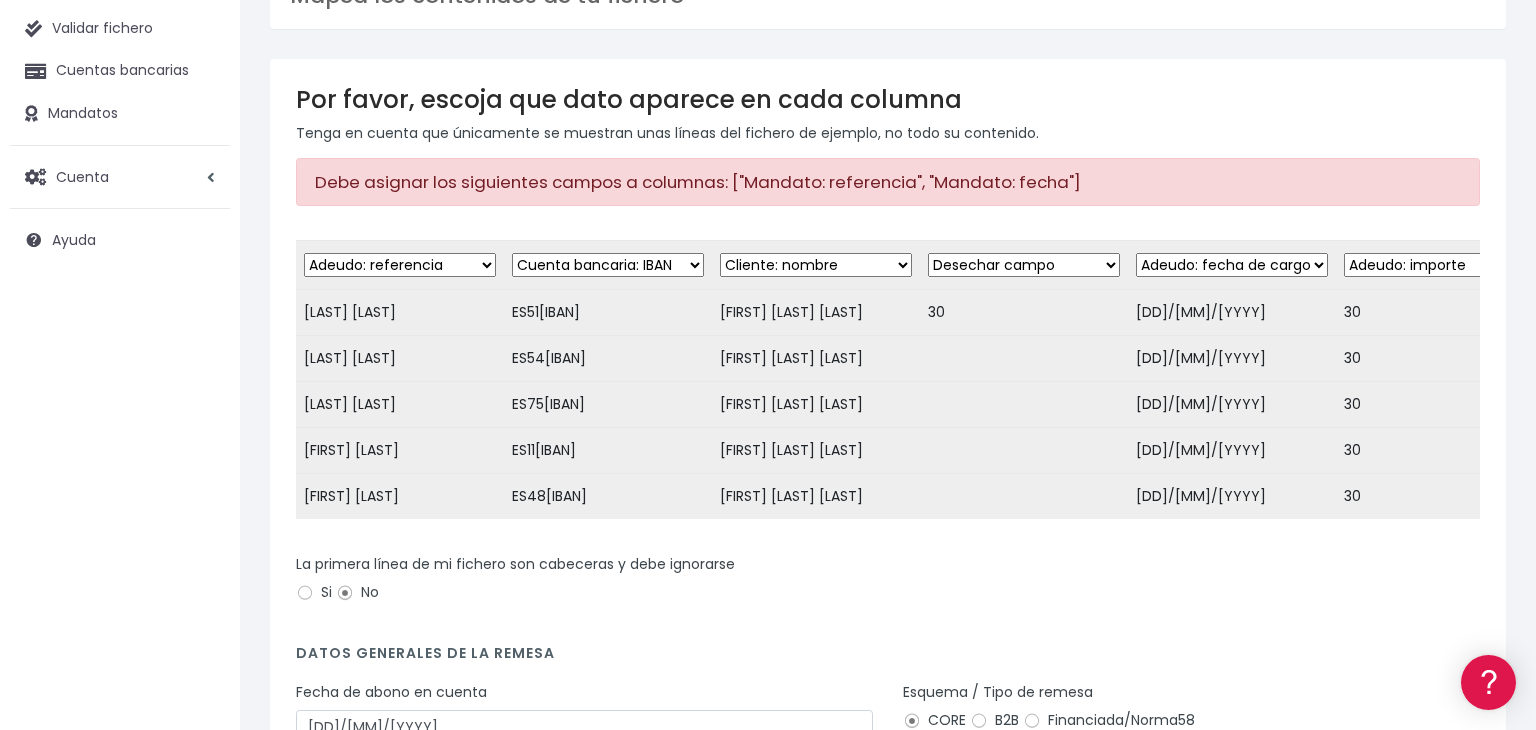 click on "Desechar campo
Cliente: nombre
Cliente: DNI
Cliente: Email
Cliente: Dirección
Cliente: referencia
Cuenta bancaria: BIC
Cuenta bancaria: IBAN
Cuenta bancaria: CC
Mandato: referencia
Mandato: fecha
Adeudo: referencia
Adeudo: importe
Adeudo: fecha de cargo
Adeudo: descripción" at bounding box center (400, 265) 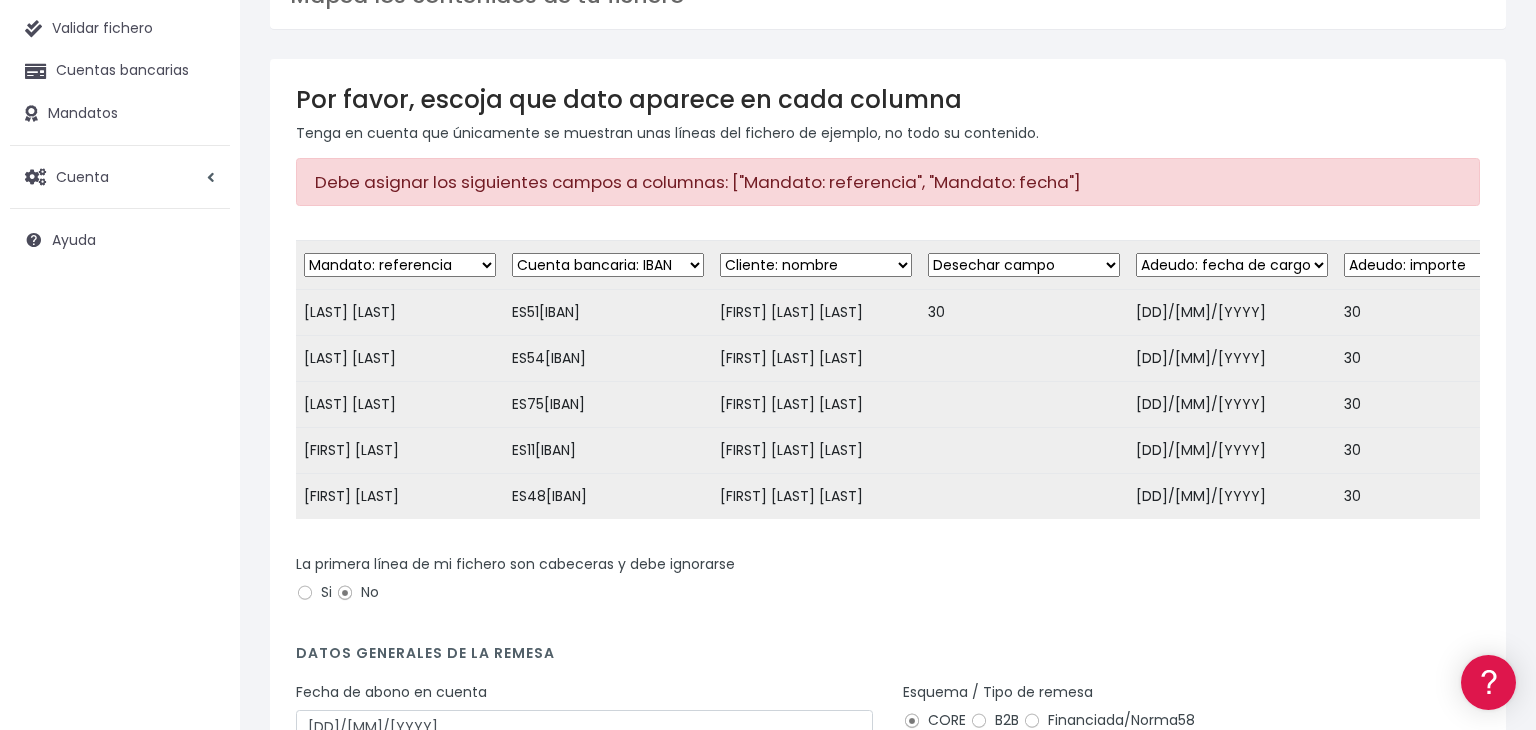 click on "Desechar campo
Cliente: nombre
Cliente: DNI
Cliente: Email
Cliente: Dirección
Cliente: referencia
Cuenta bancaria: BIC
Cuenta bancaria: IBAN
Cuenta bancaria: CC
Mandato: referencia
Mandato: fecha
Adeudo: referencia
Adeudo: importe
Adeudo: fecha de cargo
Adeudo: descripción" at bounding box center [400, 265] 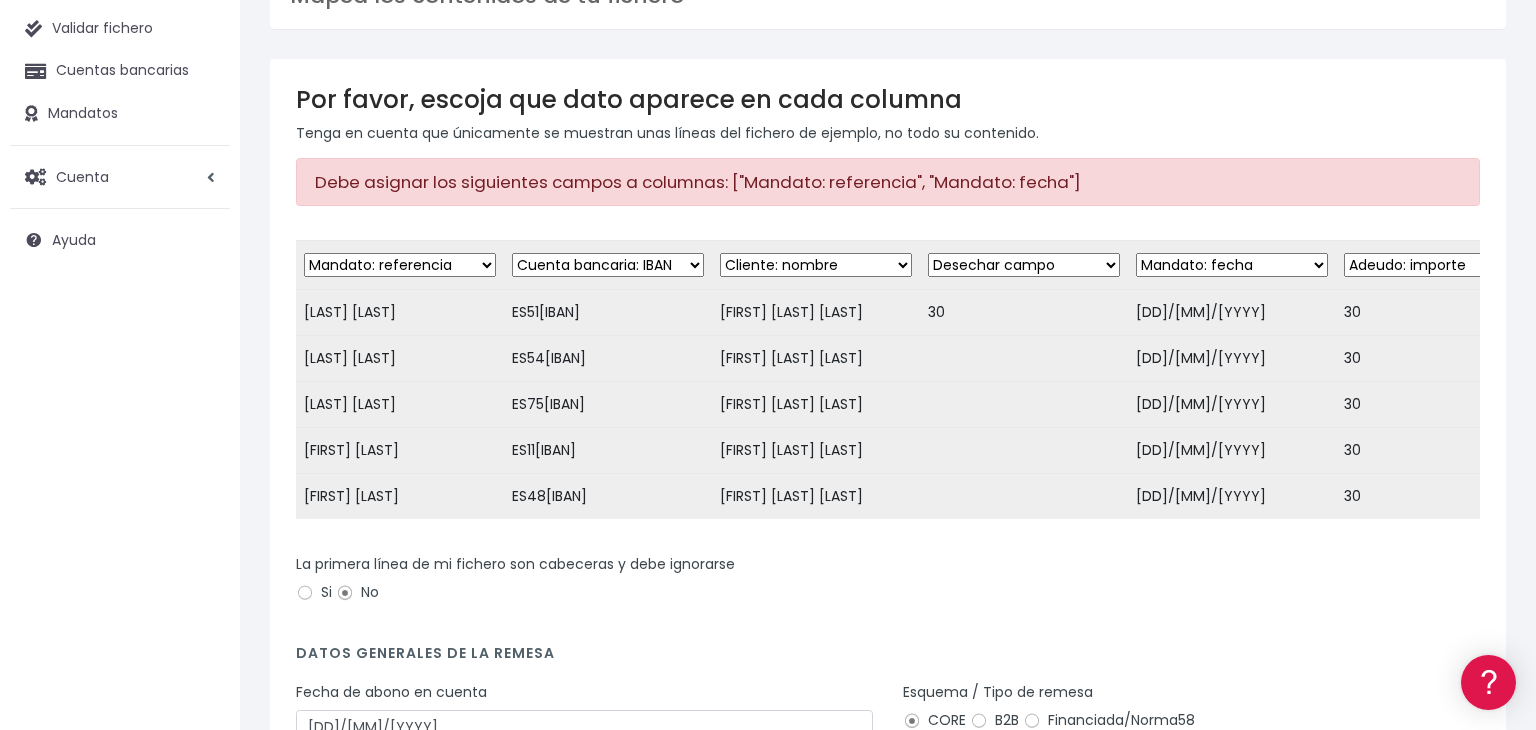 click on "Desechar campo
Cliente: nombre
Cliente: DNI
Cliente: Email
Cliente: Dirección
Cliente: referencia
Cuenta bancaria: BIC
Cuenta bancaria: IBAN
Cuenta bancaria: CC
Mandato: referencia
Mandato: fecha
Adeudo: referencia
Adeudo: importe
Adeudo: fecha de cargo
Adeudo: descripción" at bounding box center (1232, 265) 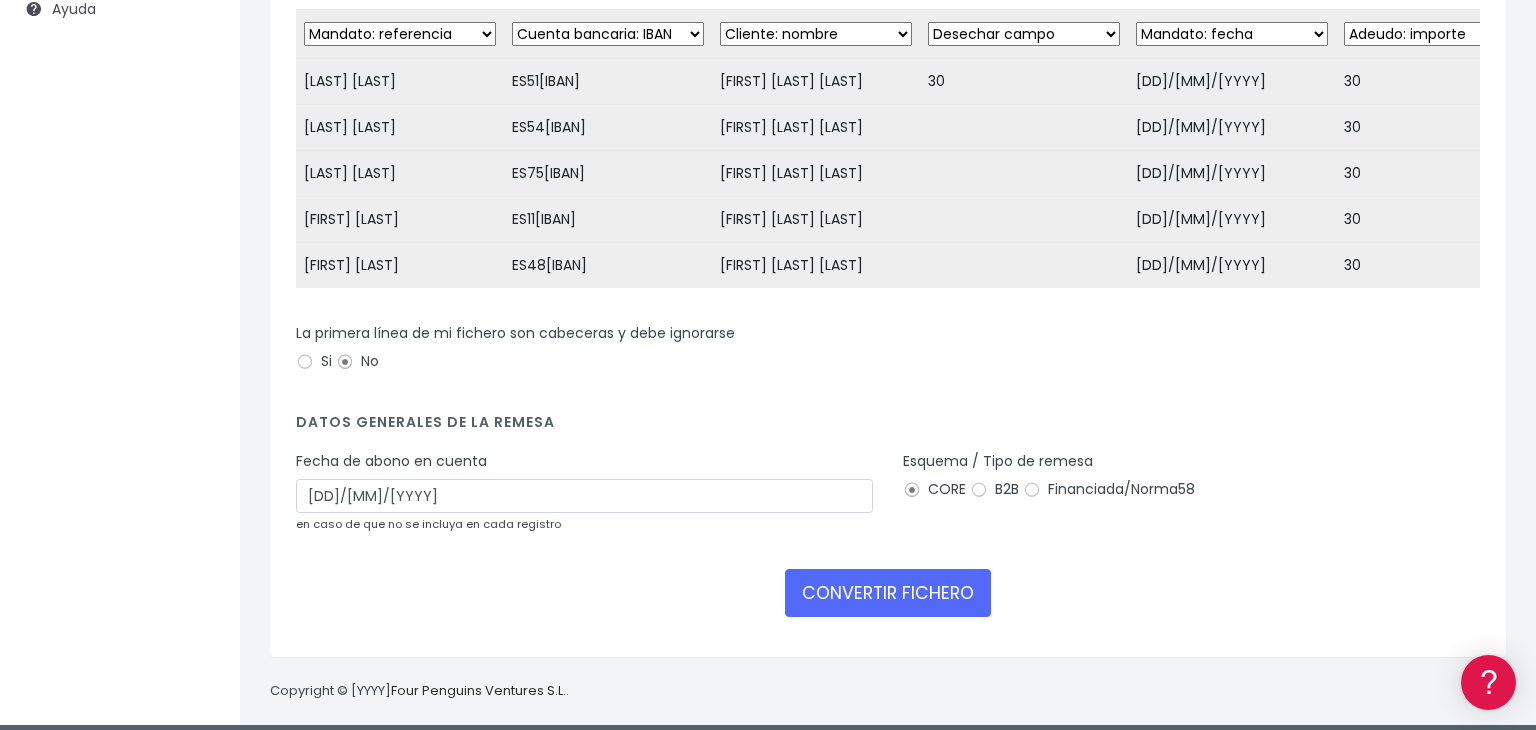 scroll, scrollTop: 404, scrollLeft: 0, axis: vertical 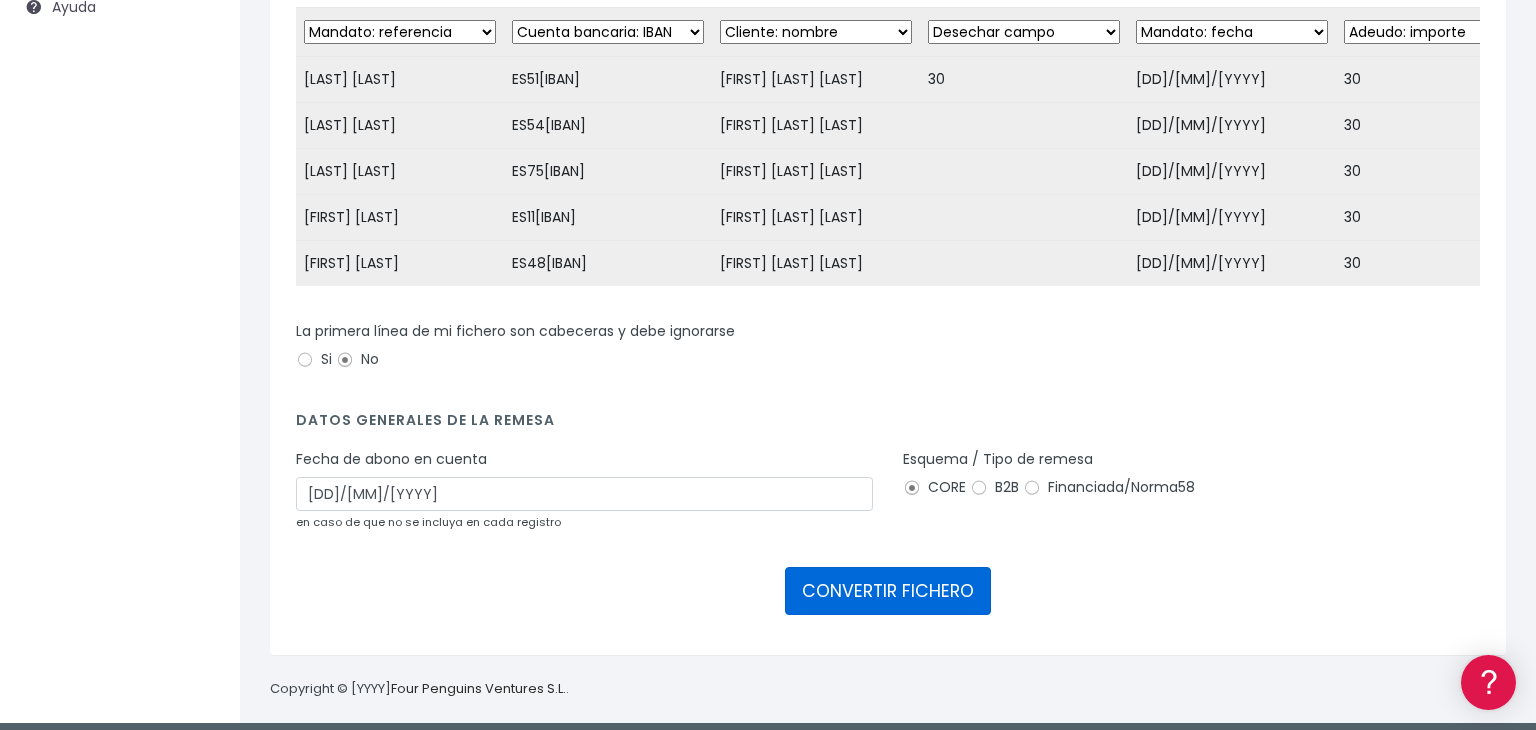 click on "CONVERTIR FICHERO" at bounding box center (888, 591) 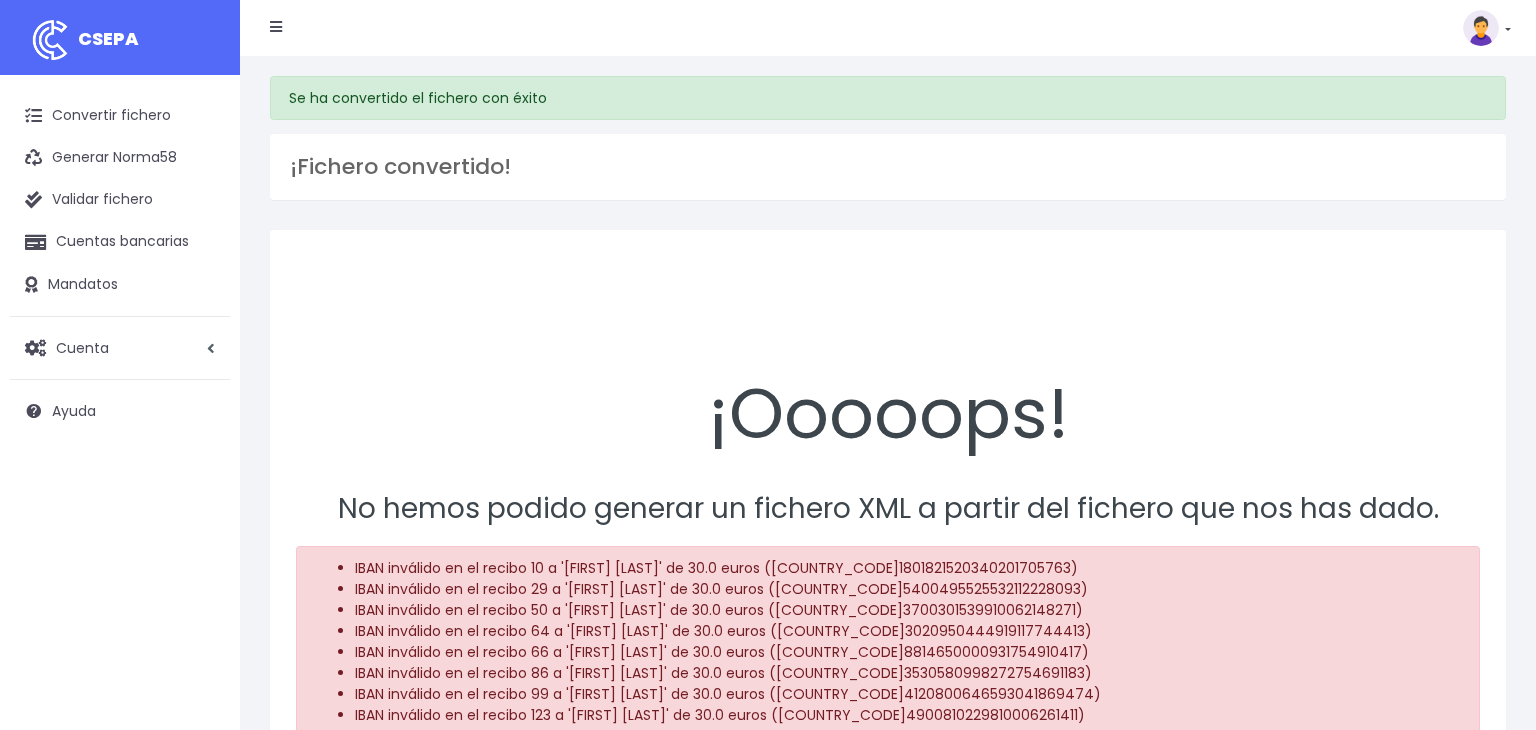 scroll, scrollTop: 0, scrollLeft: 0, axis: both 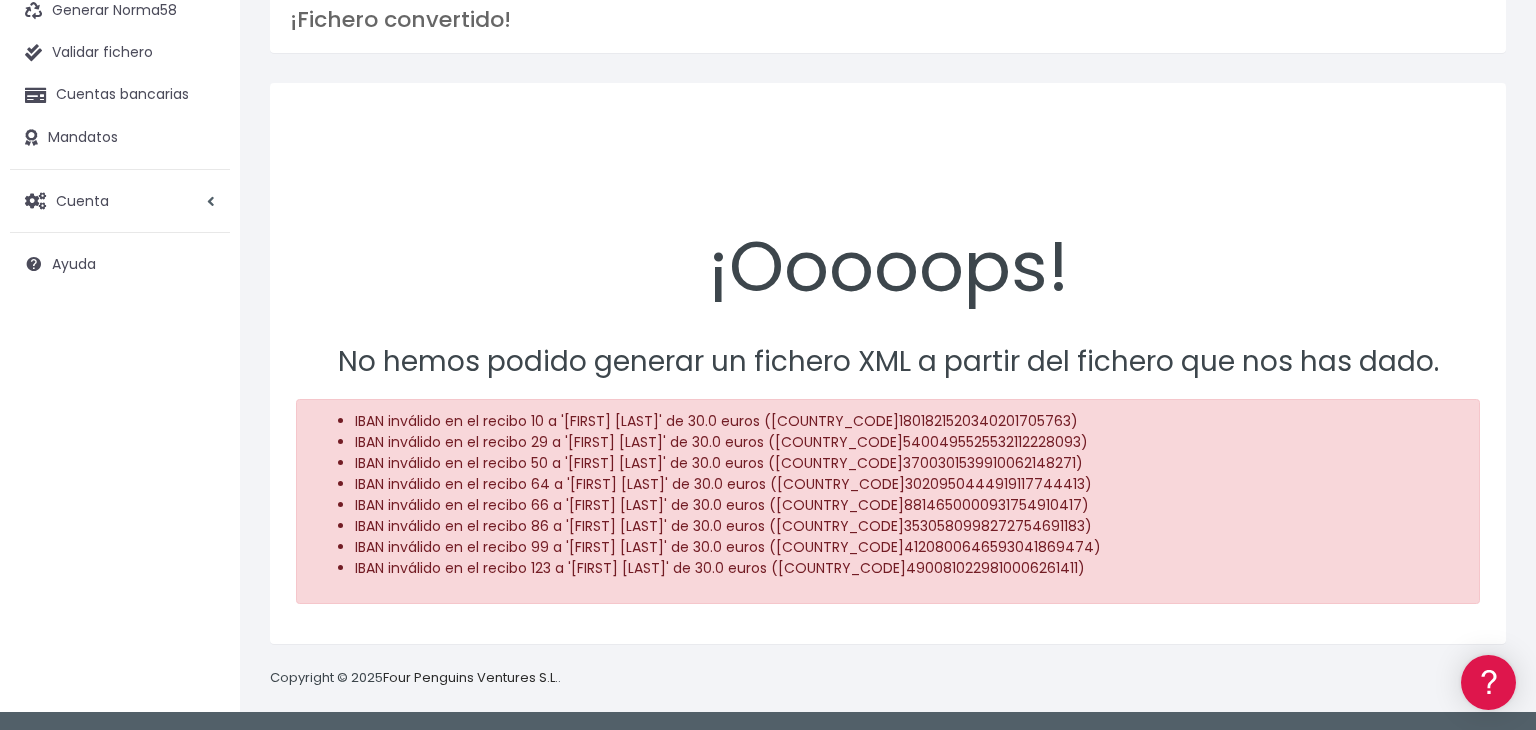 click on "IBAN inválido en el recibo 50 a 'Eva Roger Collado' de 30.0 euros (ES3700301539910062148271)" at bounding box center [908, 463] 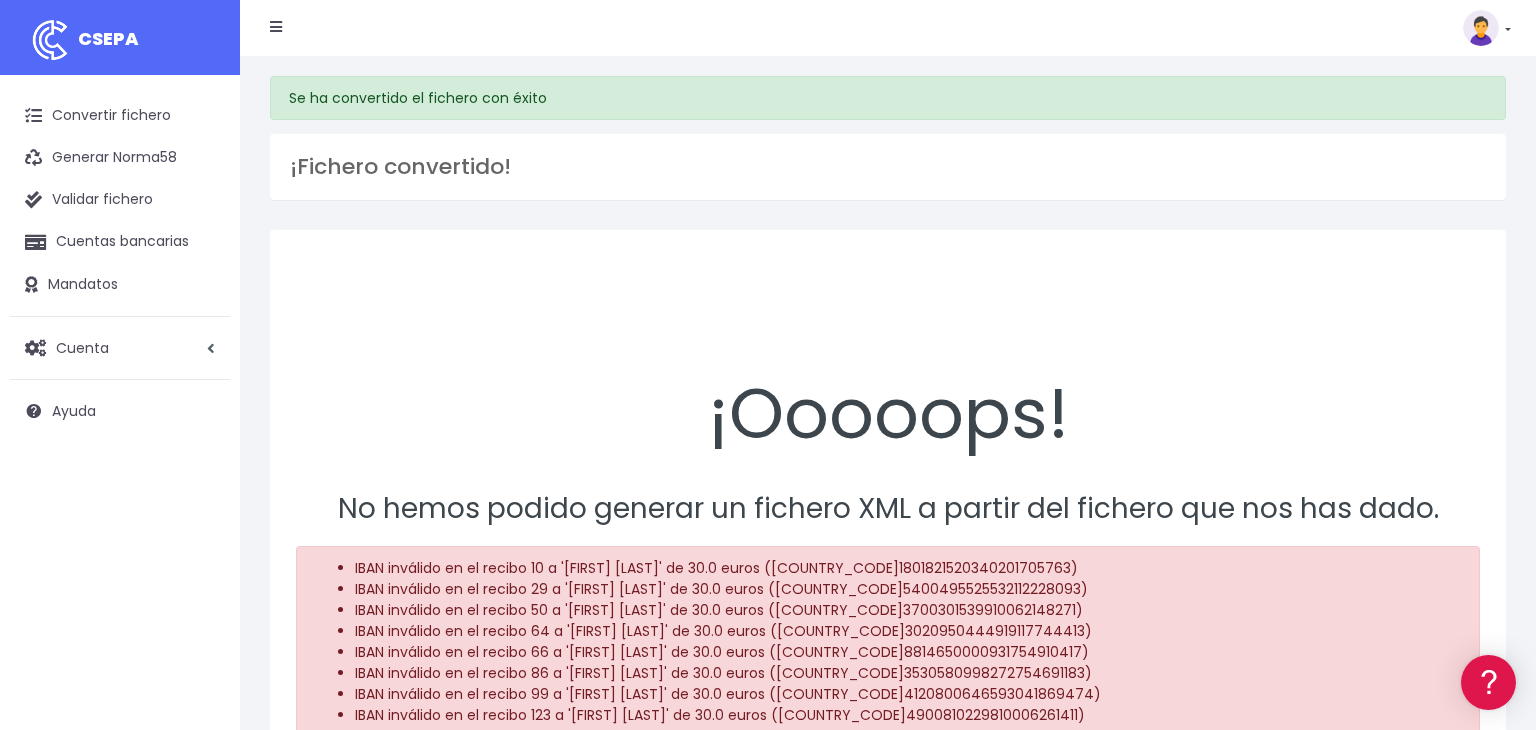 click at bounding box center [276, 27] 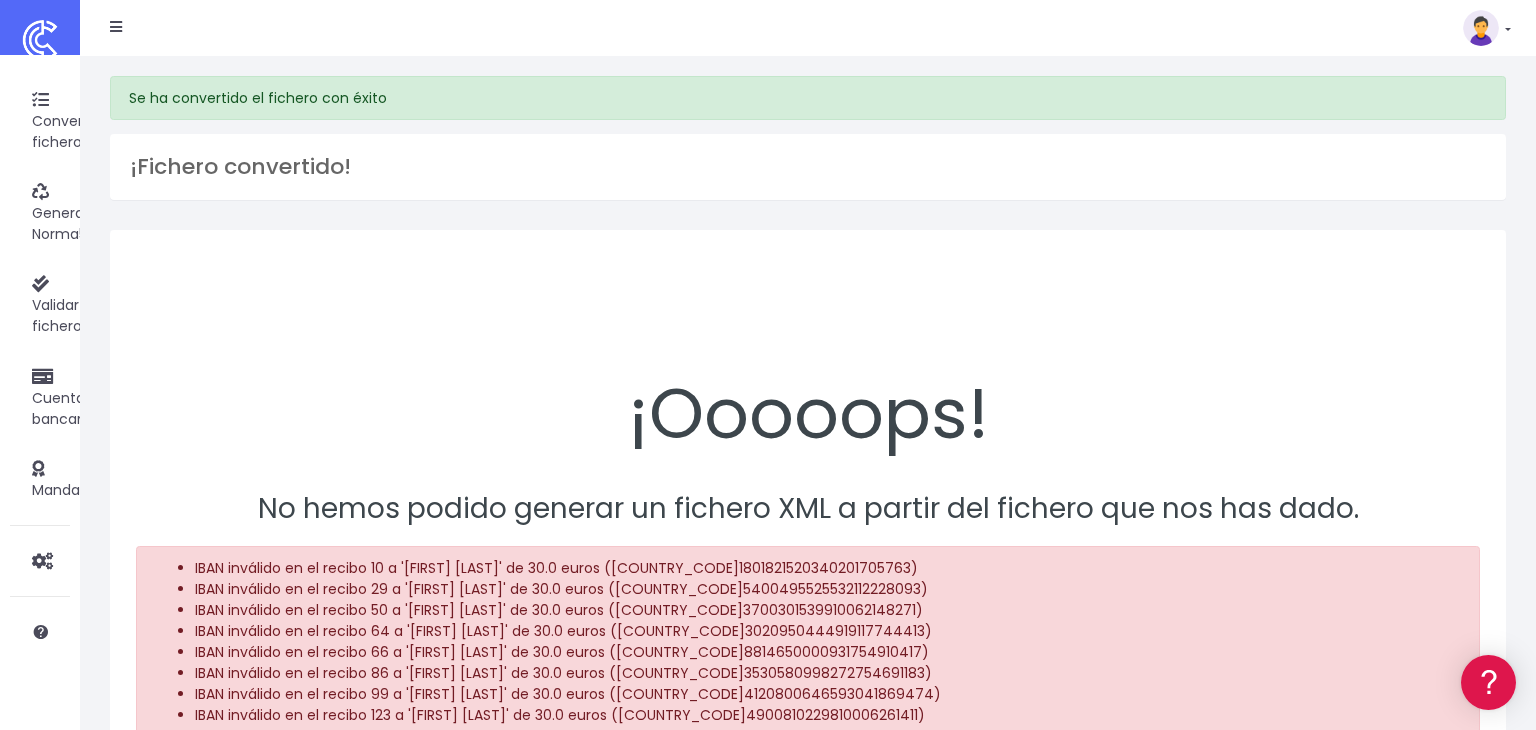 click at bounding box center (1487, 28) 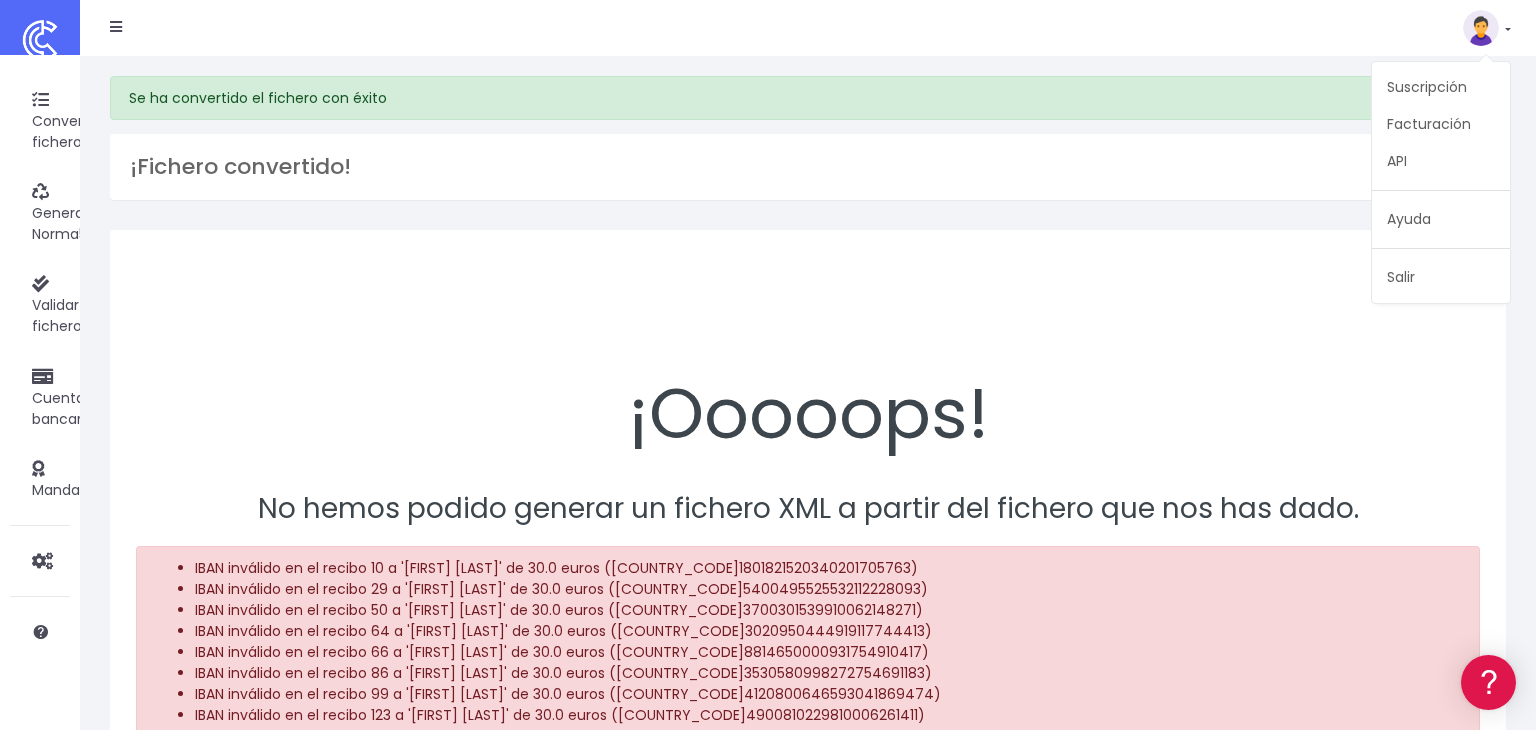 click at bounding box center (1481, 28) 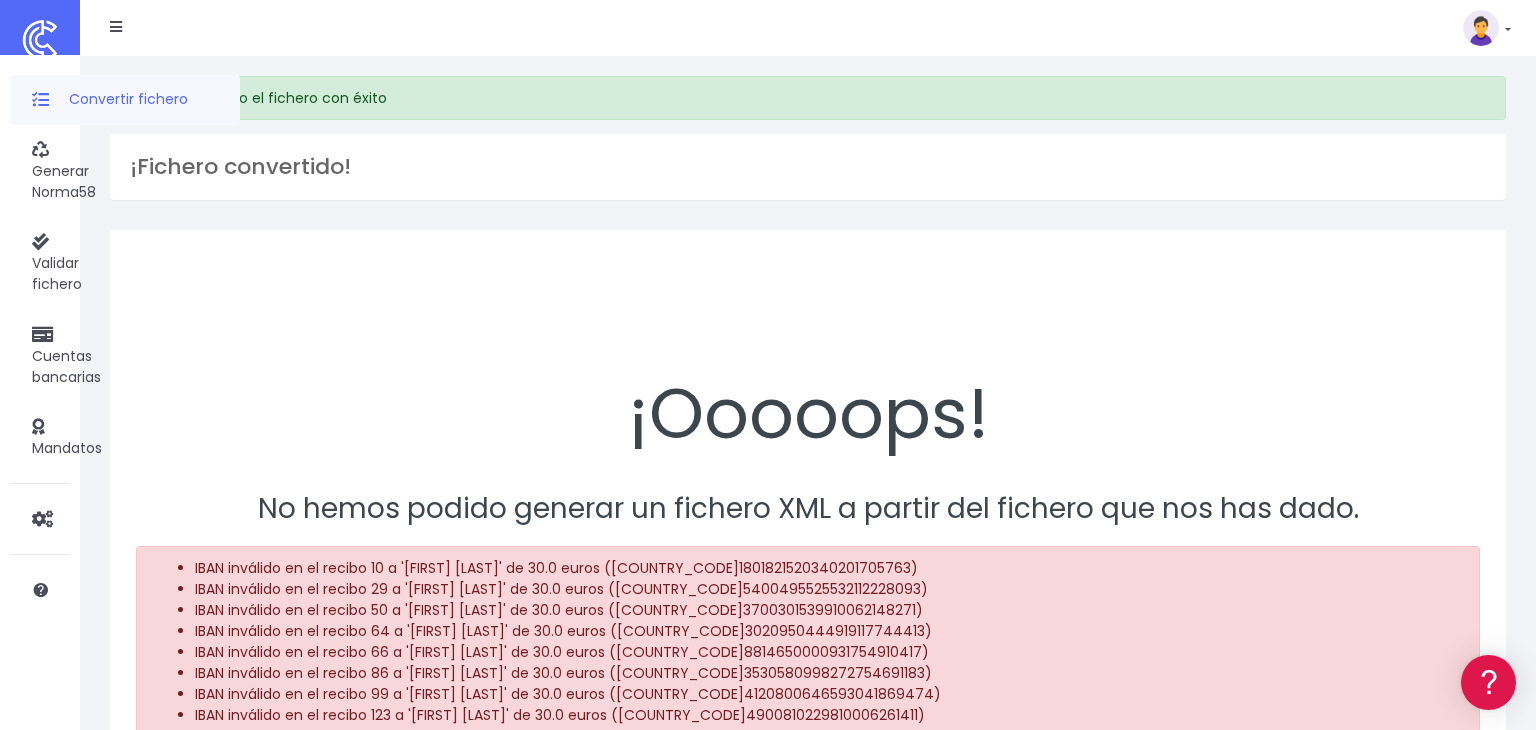 click at bounding box center [40, 100] 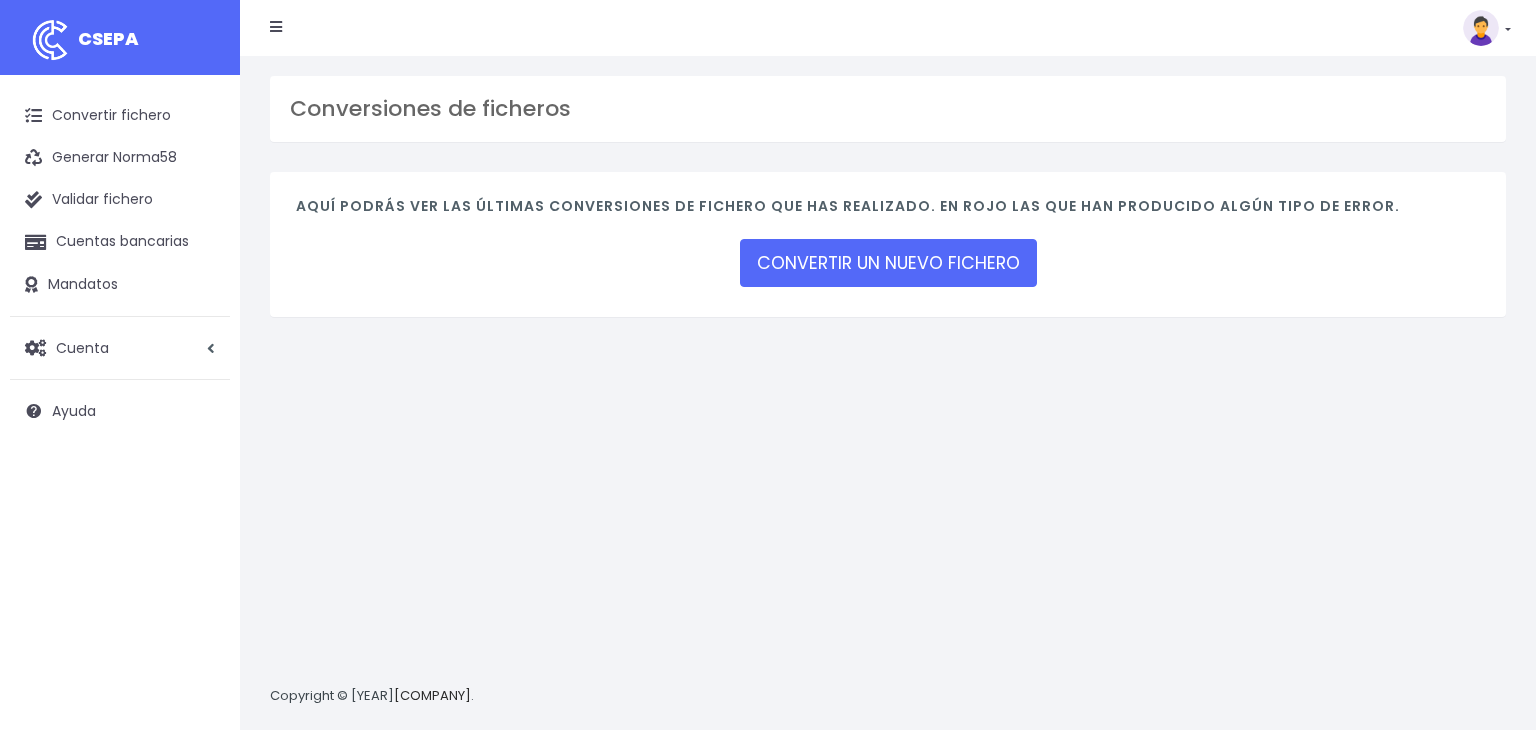 scroll, scrollTop: 0, scrollLeft: 0, axis: both 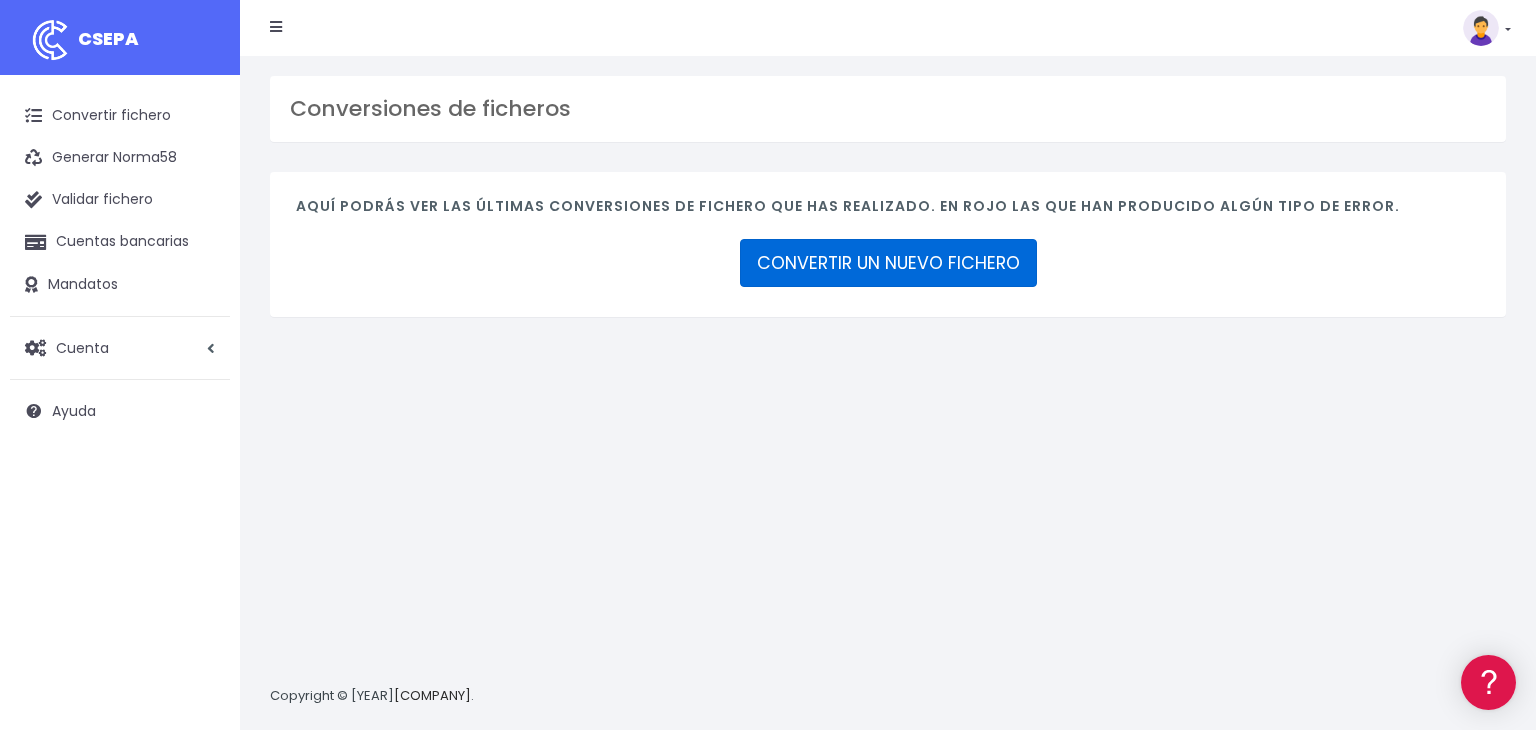 click on "CONVERTIR UN NUEVO FICHERO" at bounding box center [888, 263] 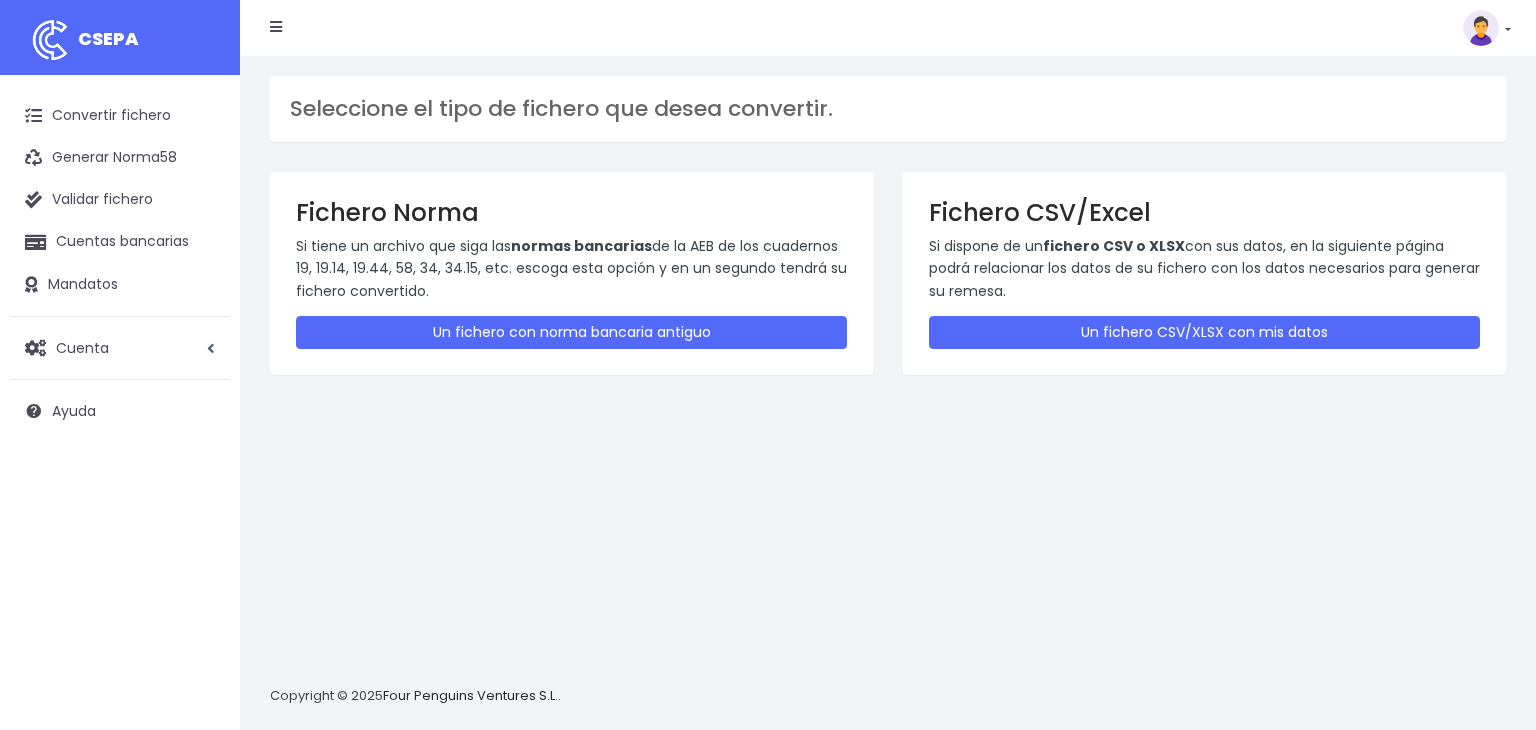 scroll, scrollTop: 0, scrollLeft: 0, axis: both 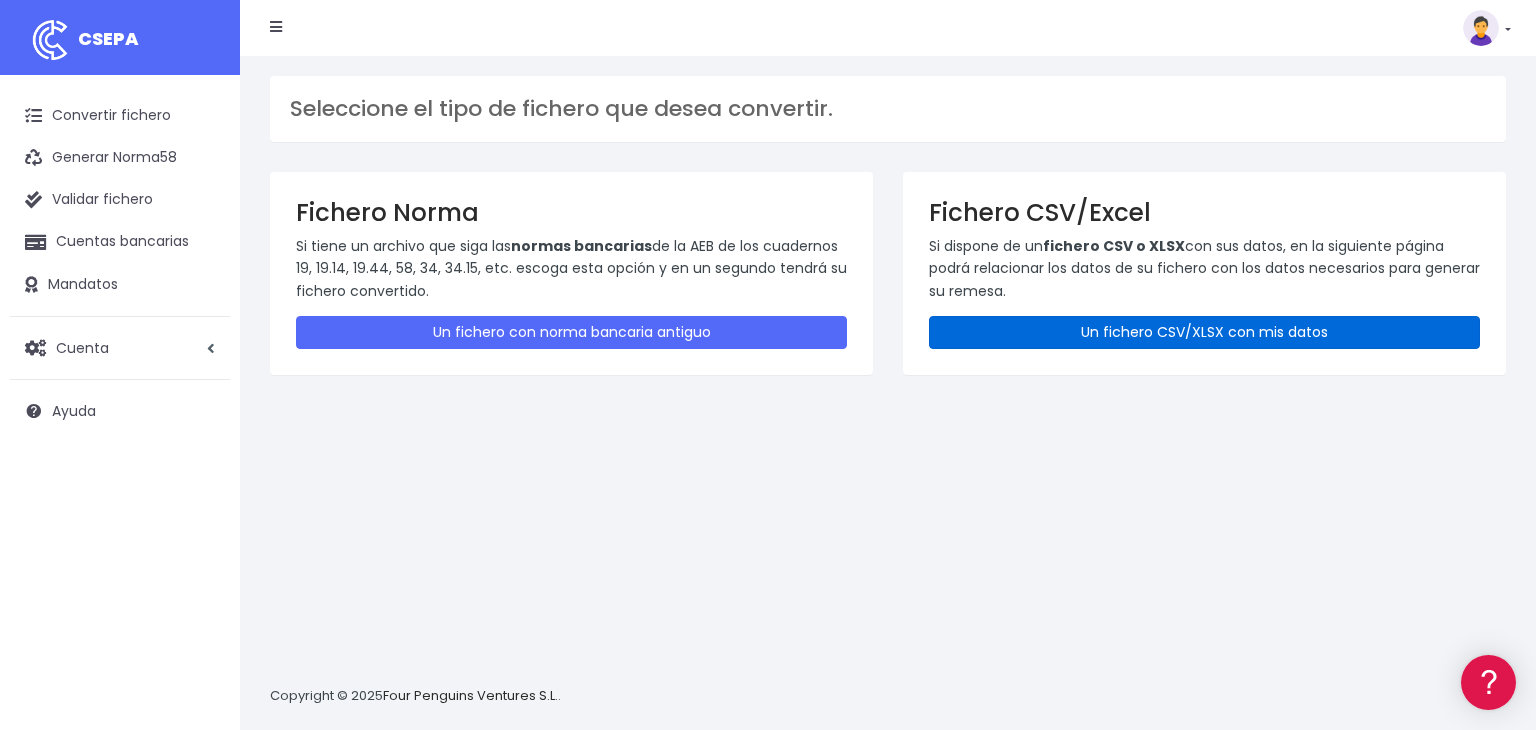 click on "Un fichero CSV/XLSX con mis datos" at bounding box center [1204, 332] 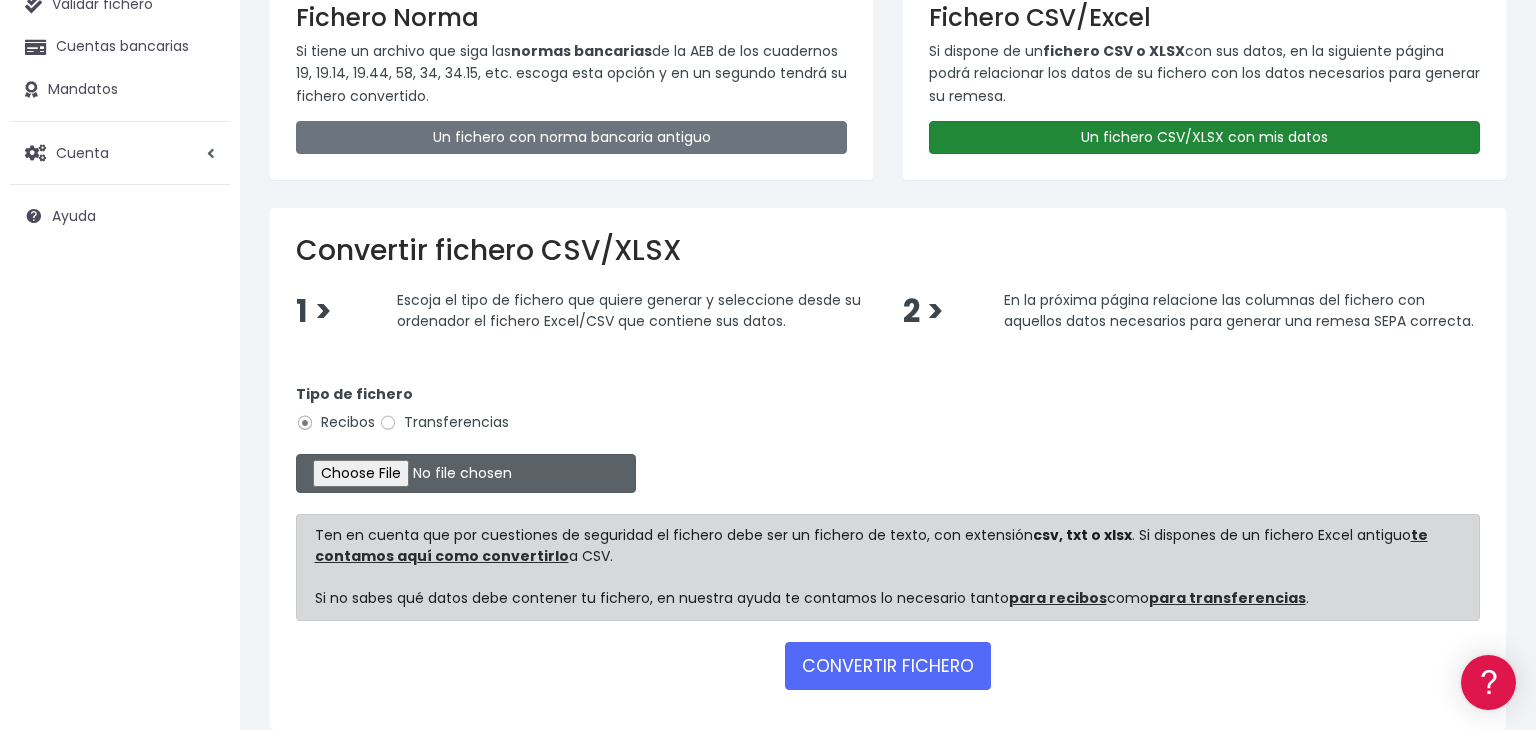 scroll, scrollTop: 199, scrollLeft: 0, axis: vertical 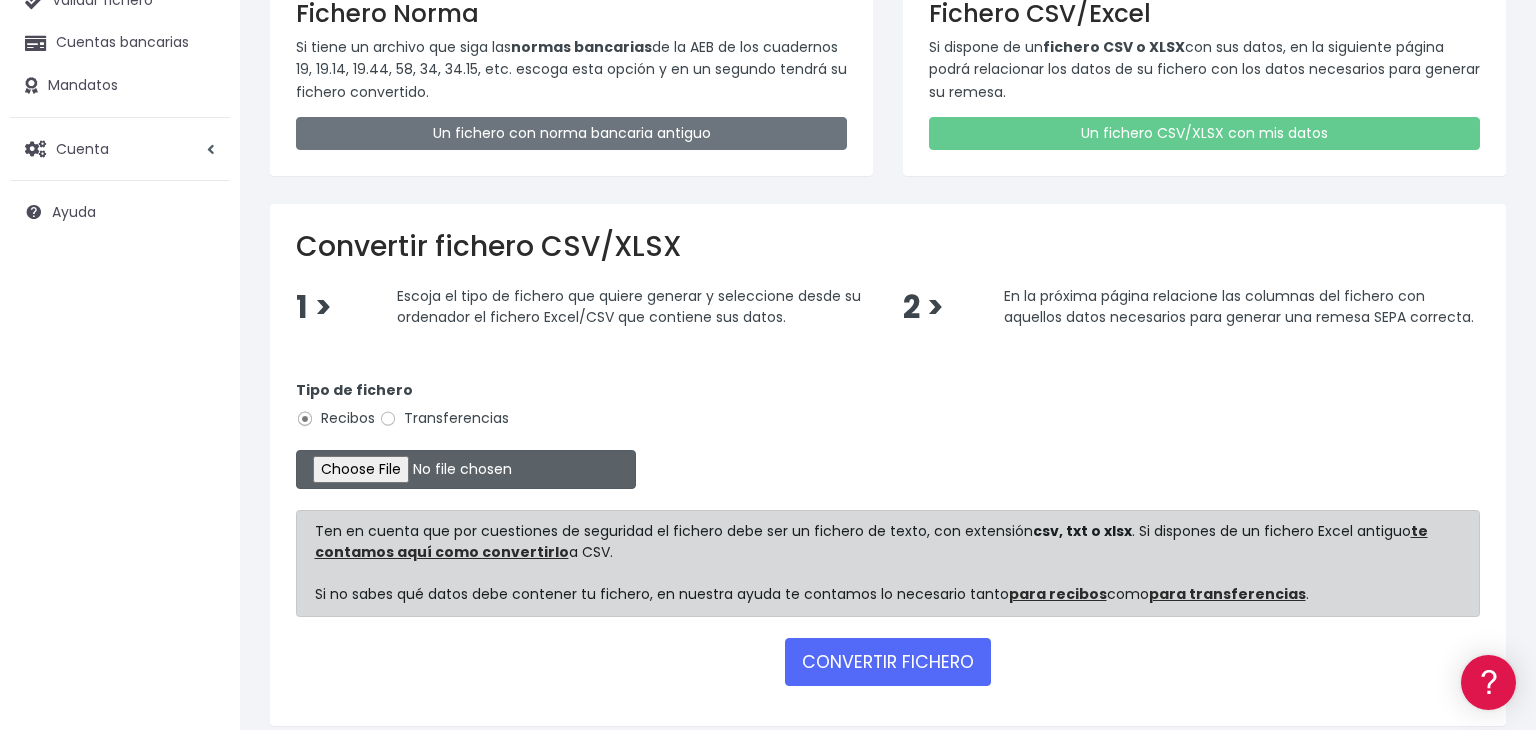 click at bounding box center [466, 469] 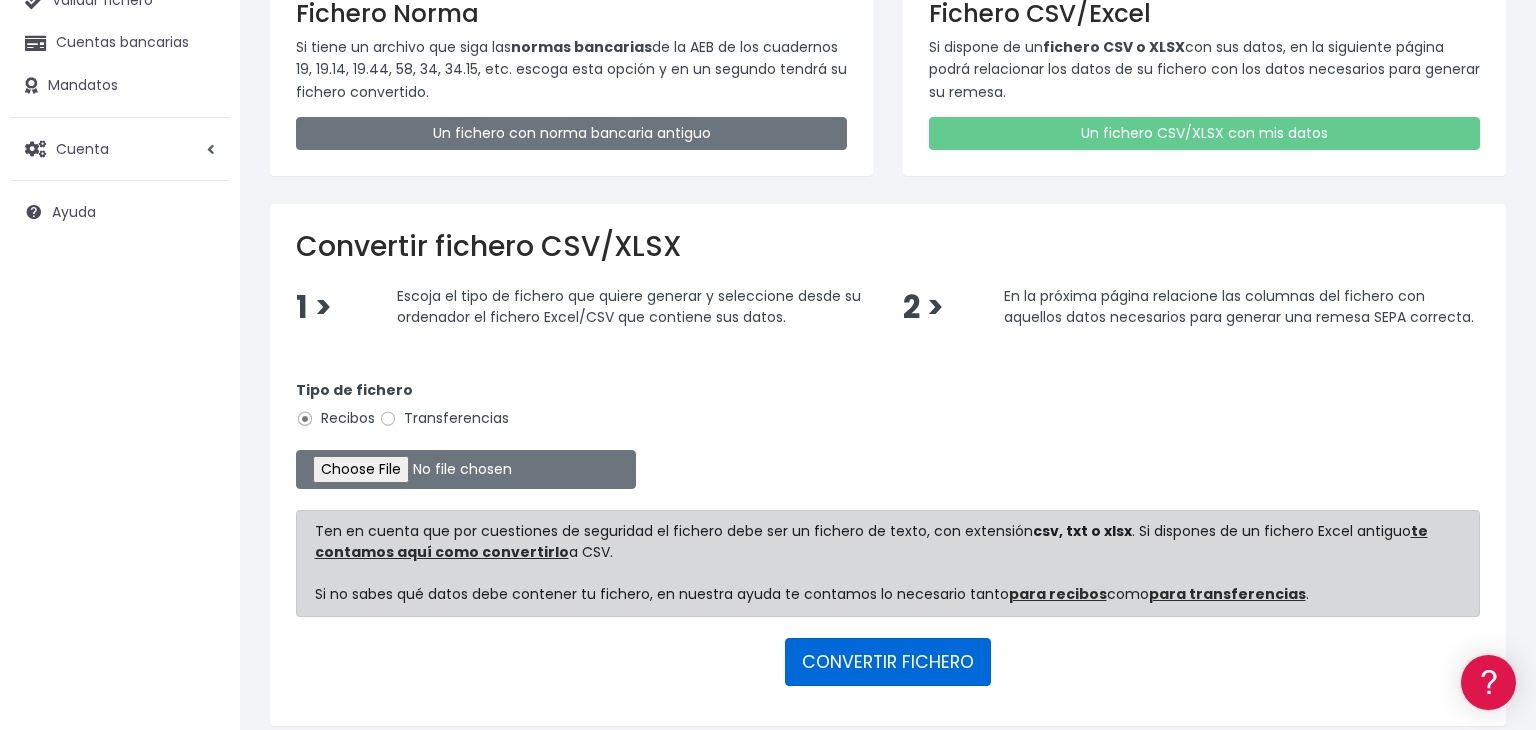 click on "CONVERTIR FICHERO" at bounding box center (888, 662) 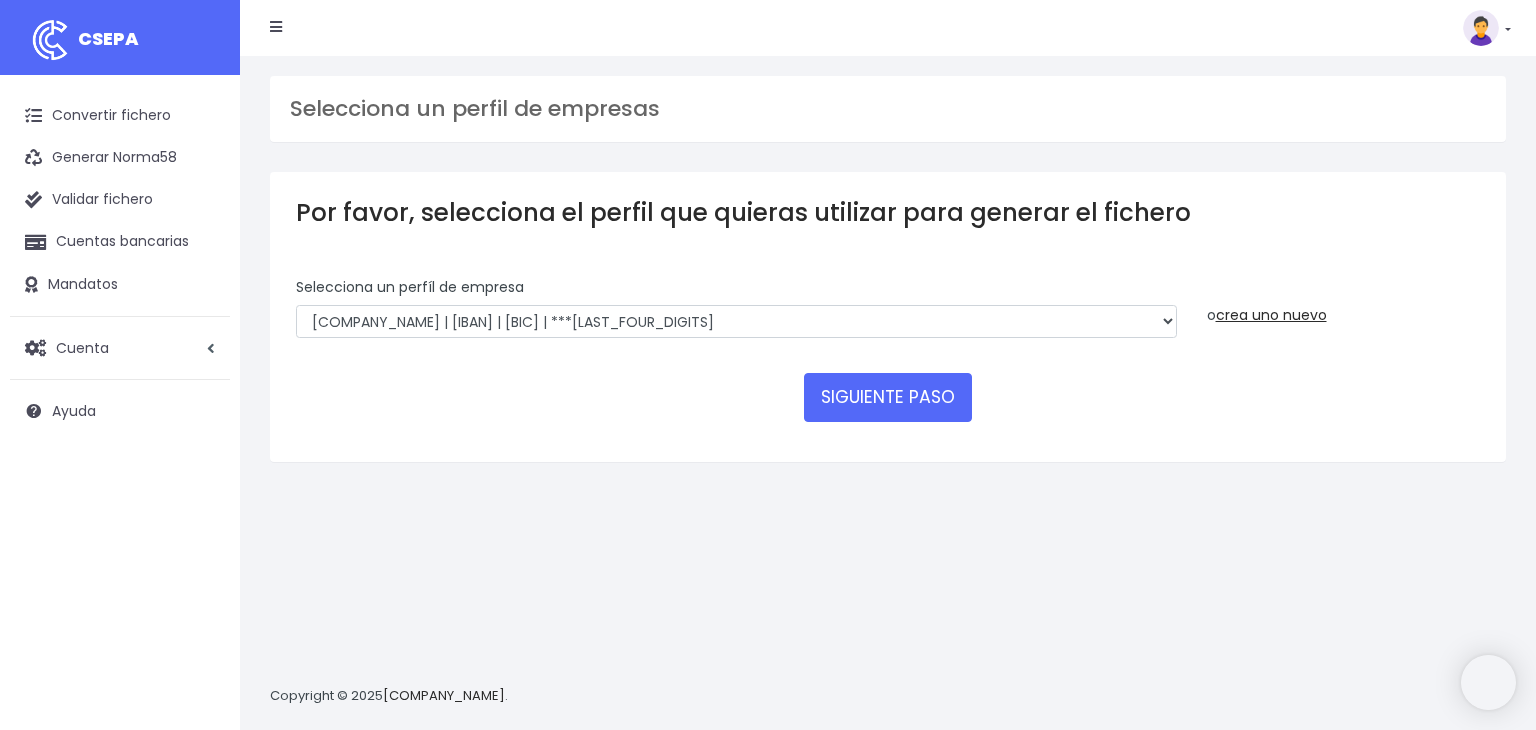 scroll, scrollTop: 0, scrollLeft: 0, axis: both 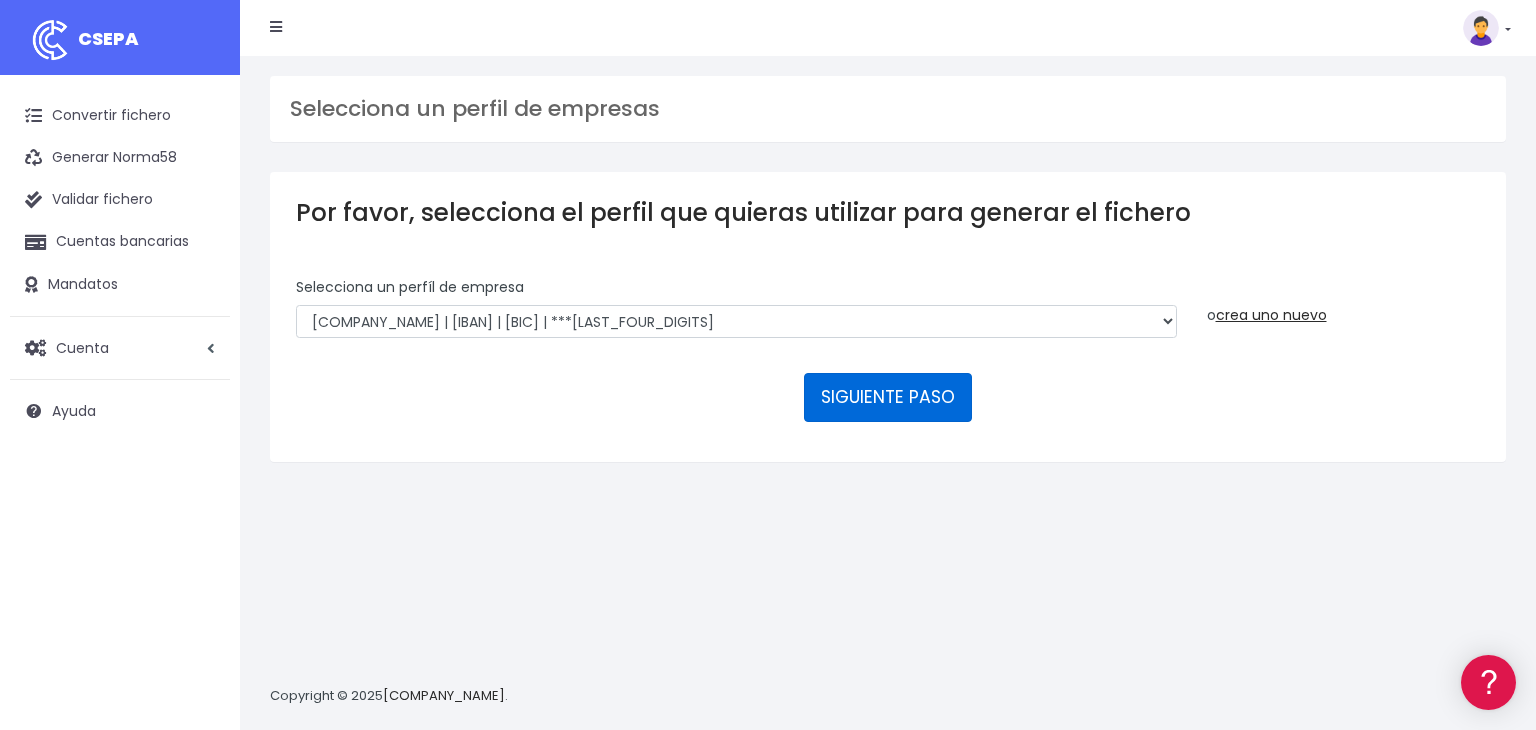 click on "SIGUIENTE PASO" at bounding box center [888, 397] 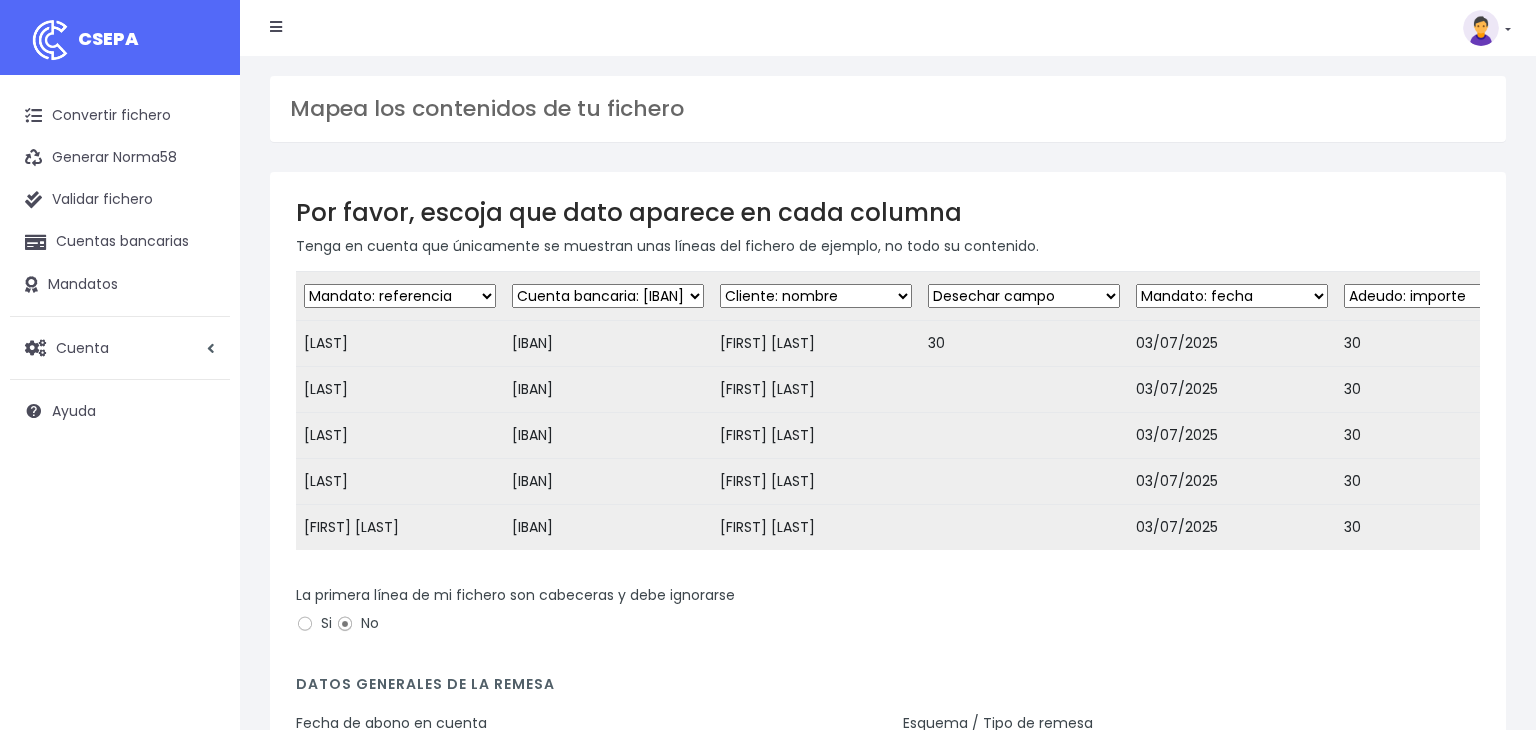 scroll, scrollTop: 0, scrollLeft: 0, axis: both 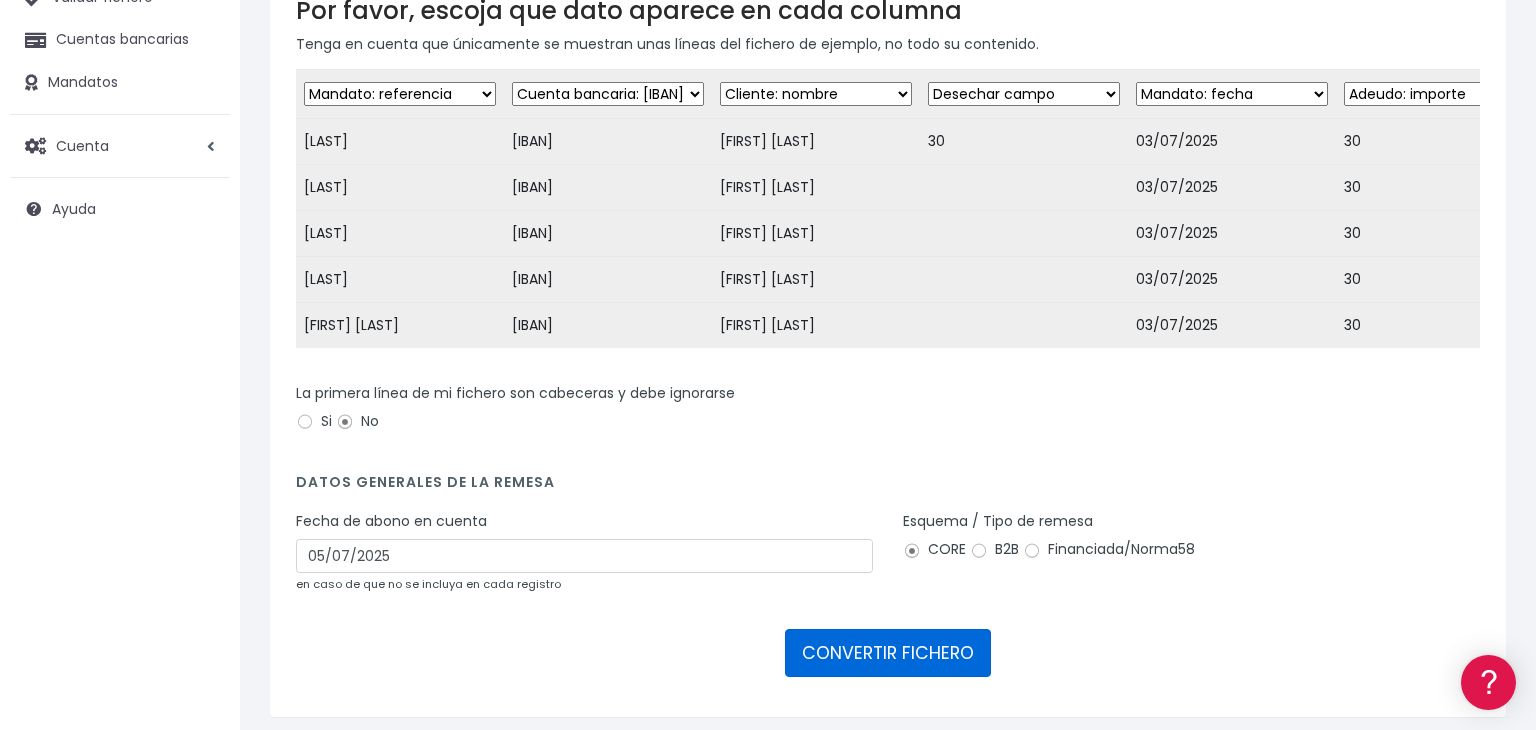 click on "CONVERTIR FICHERO" at bounding box center (888, 653) 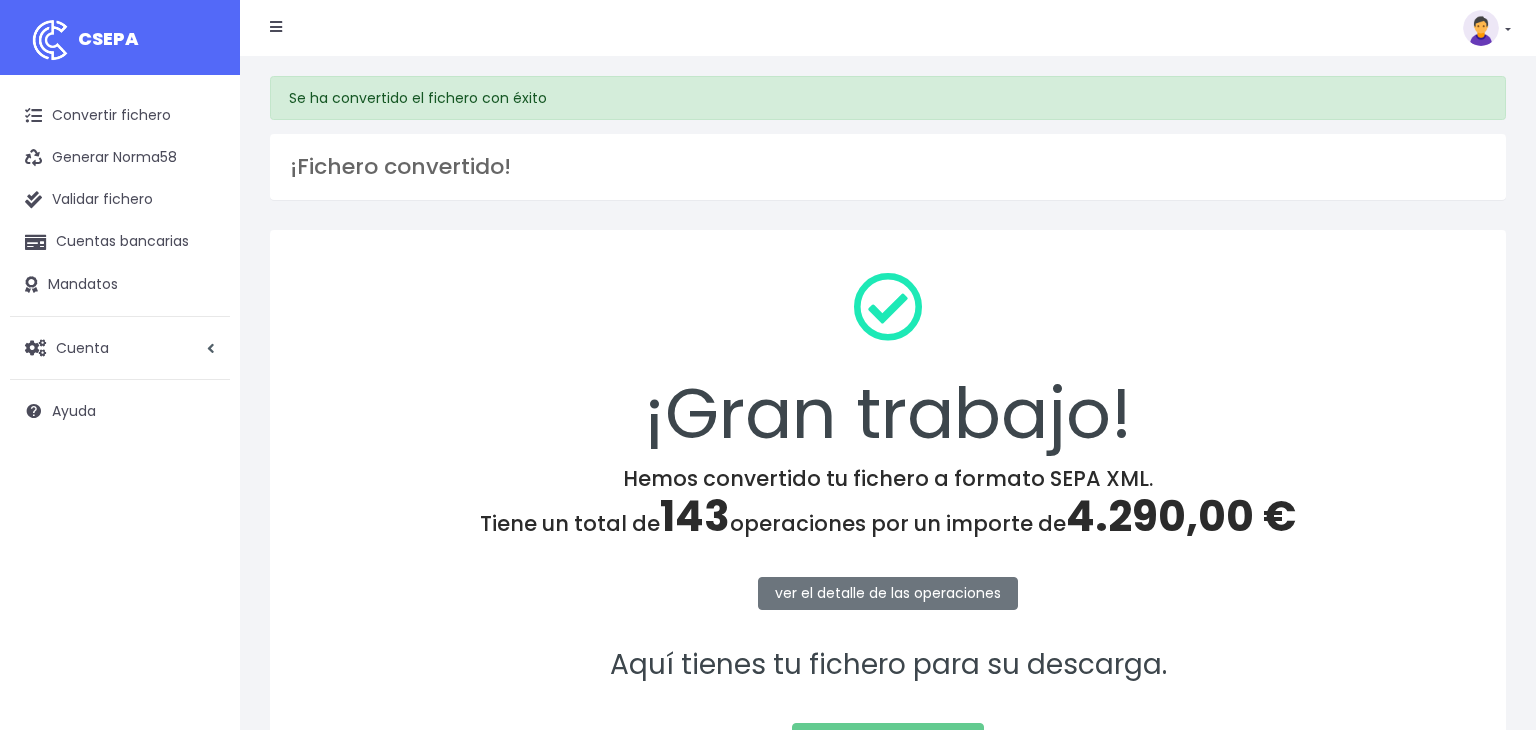 scroll, scrollTop: 0, scrollLeft: 0, axis: both 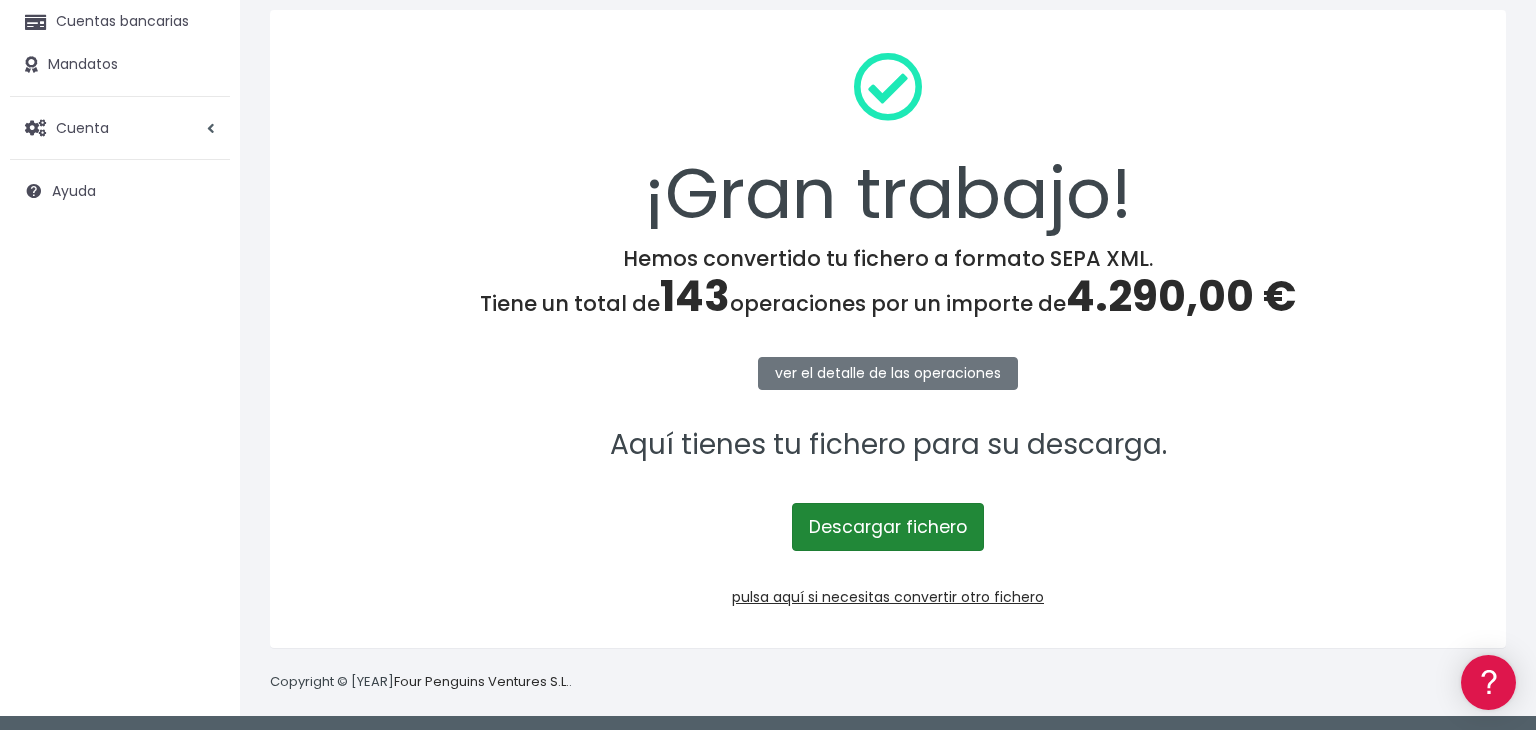 click on "Descargar fichero" at bounding box center (888, 527) 